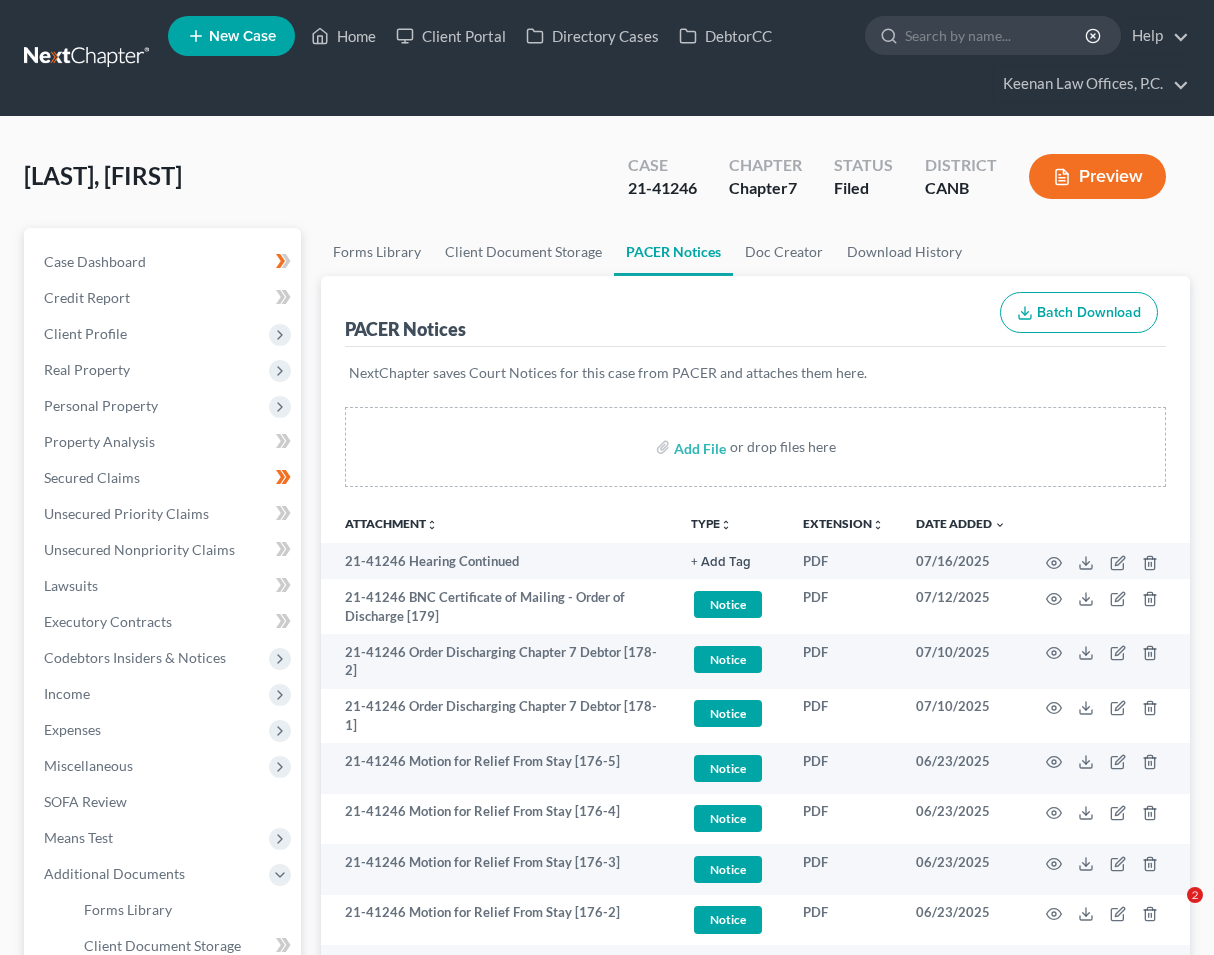scroll, scrollTop: 0, scrollLeft: 0, axis: both 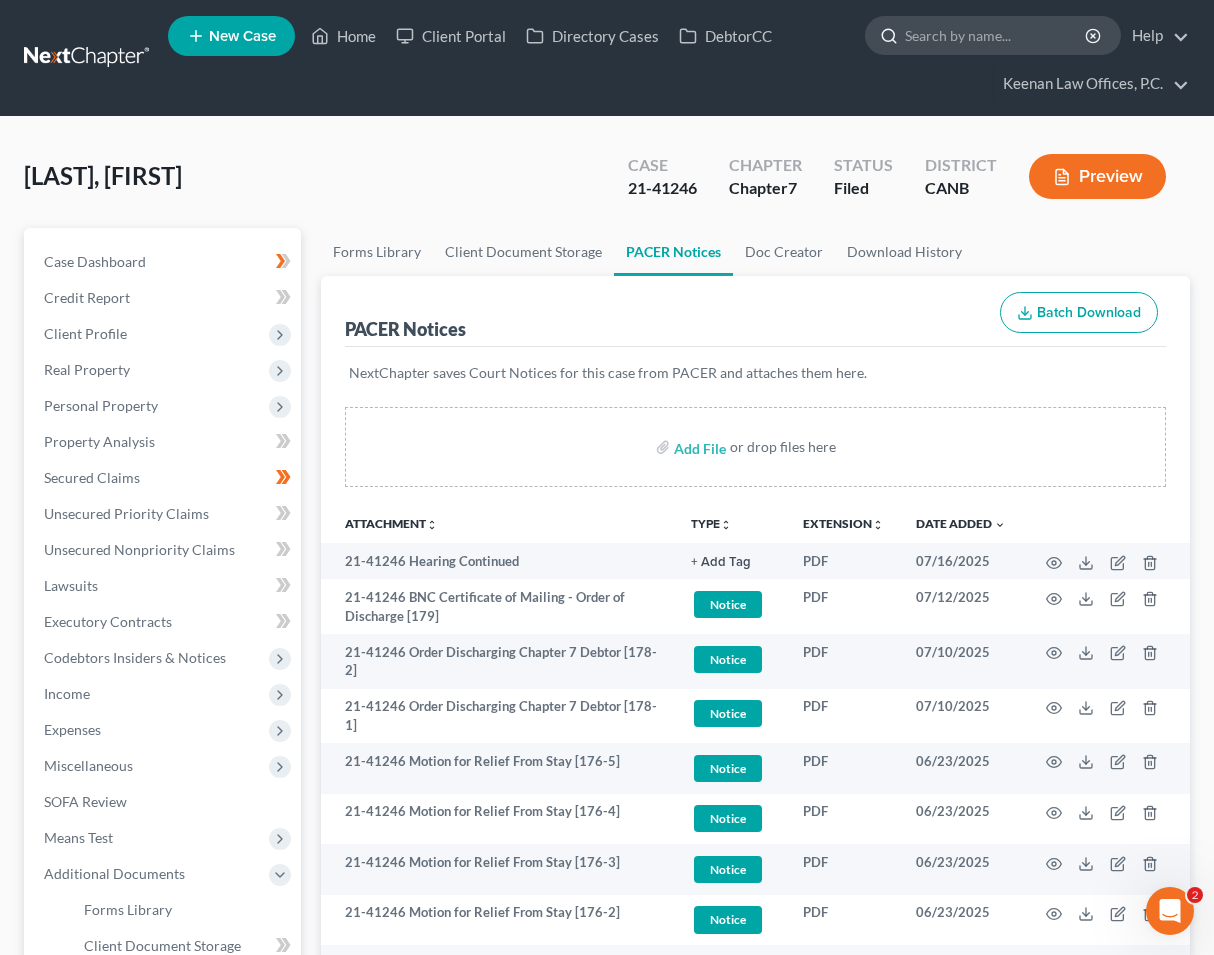 click at bounding box center [996, 35] 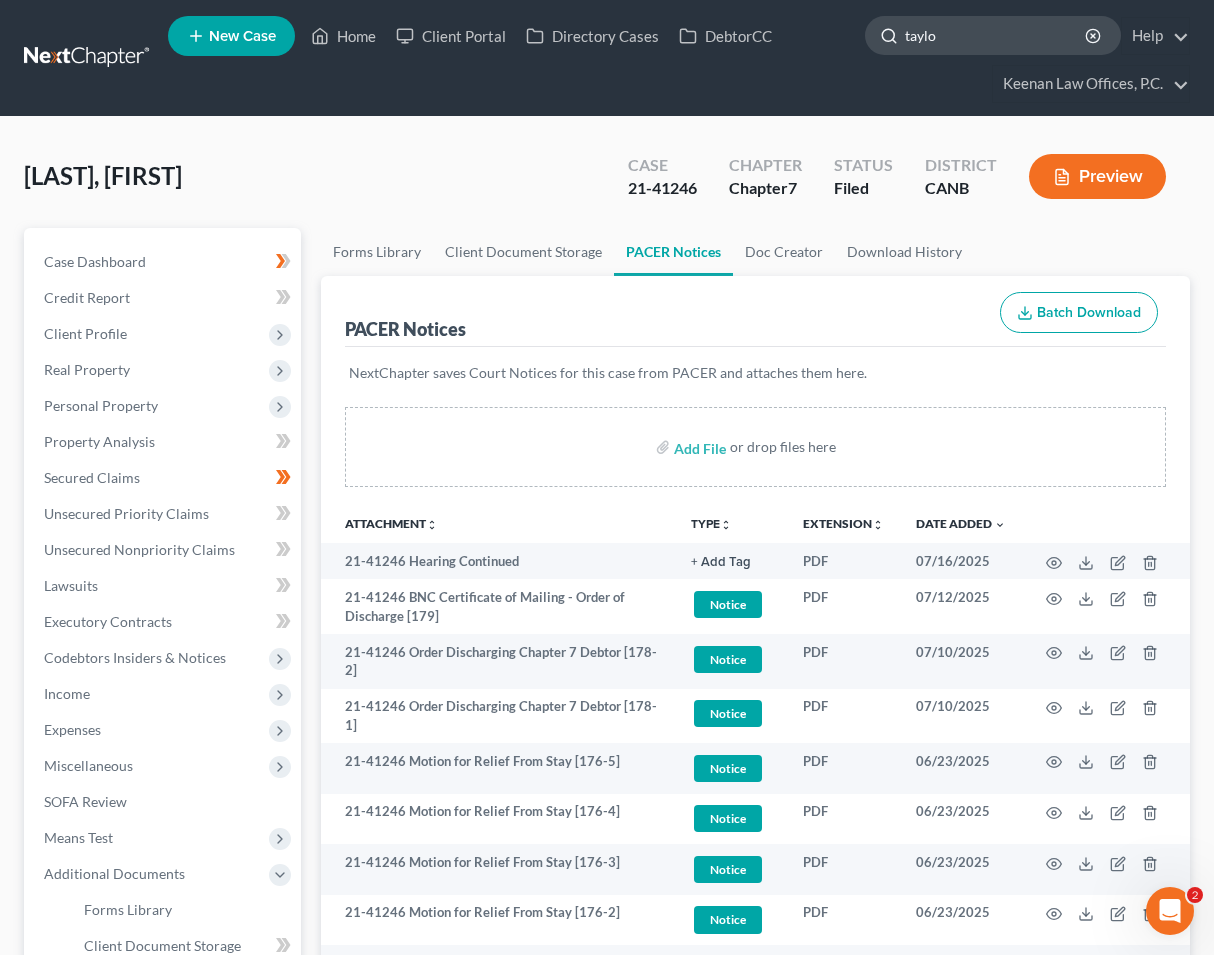 type on "taylor" 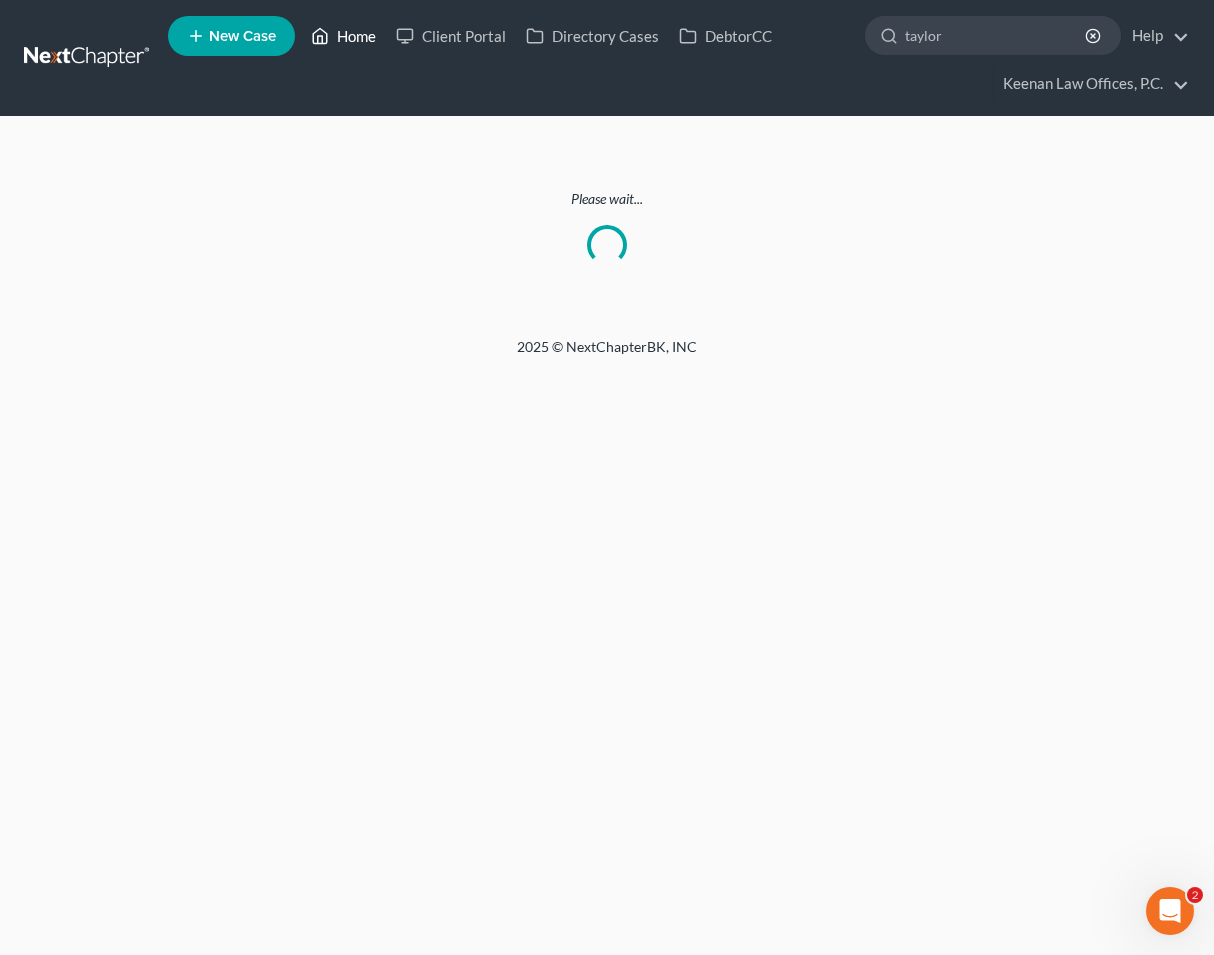 click on "Home" at bounding box center (343, 36) 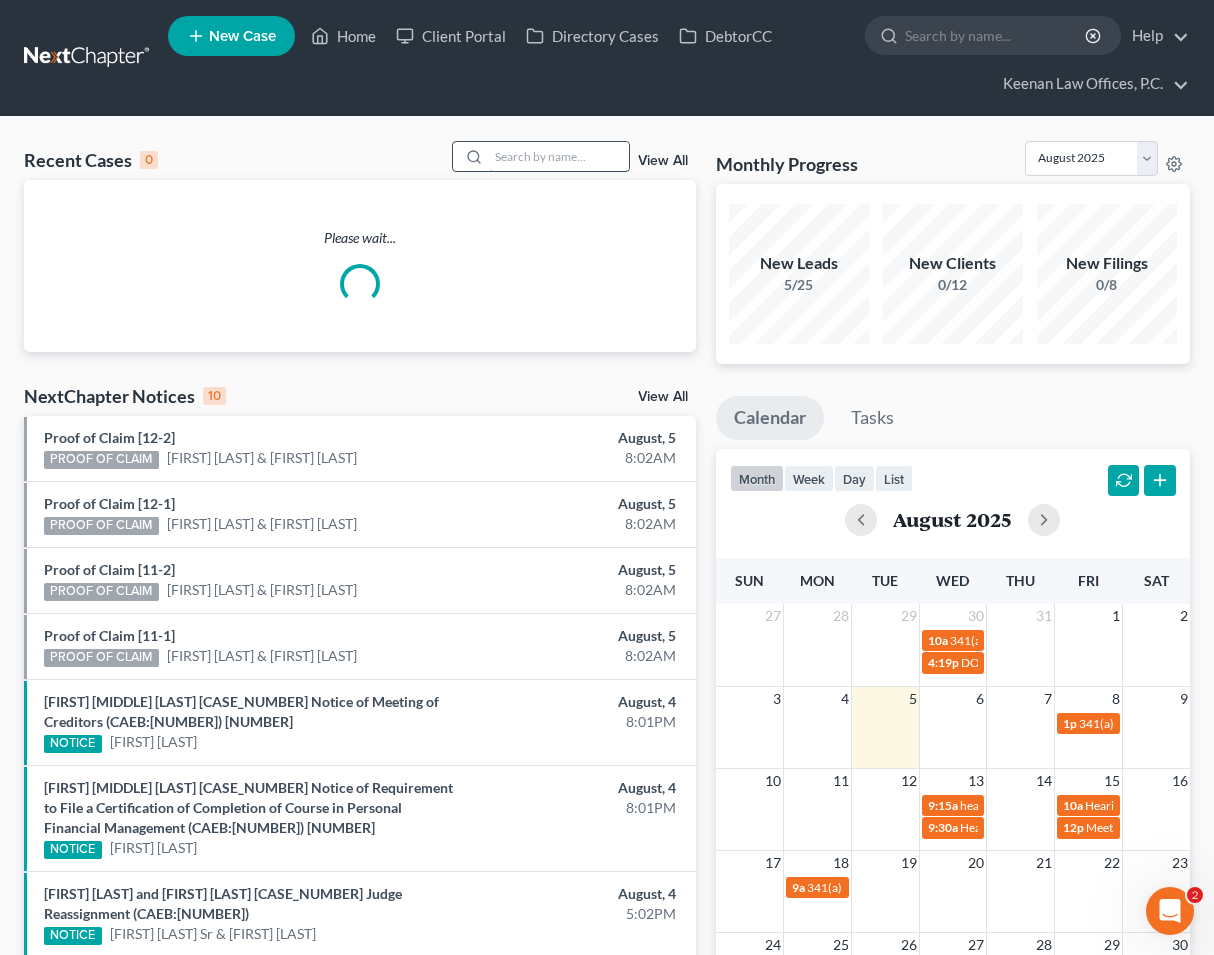 click at bounding box center [559, 156] 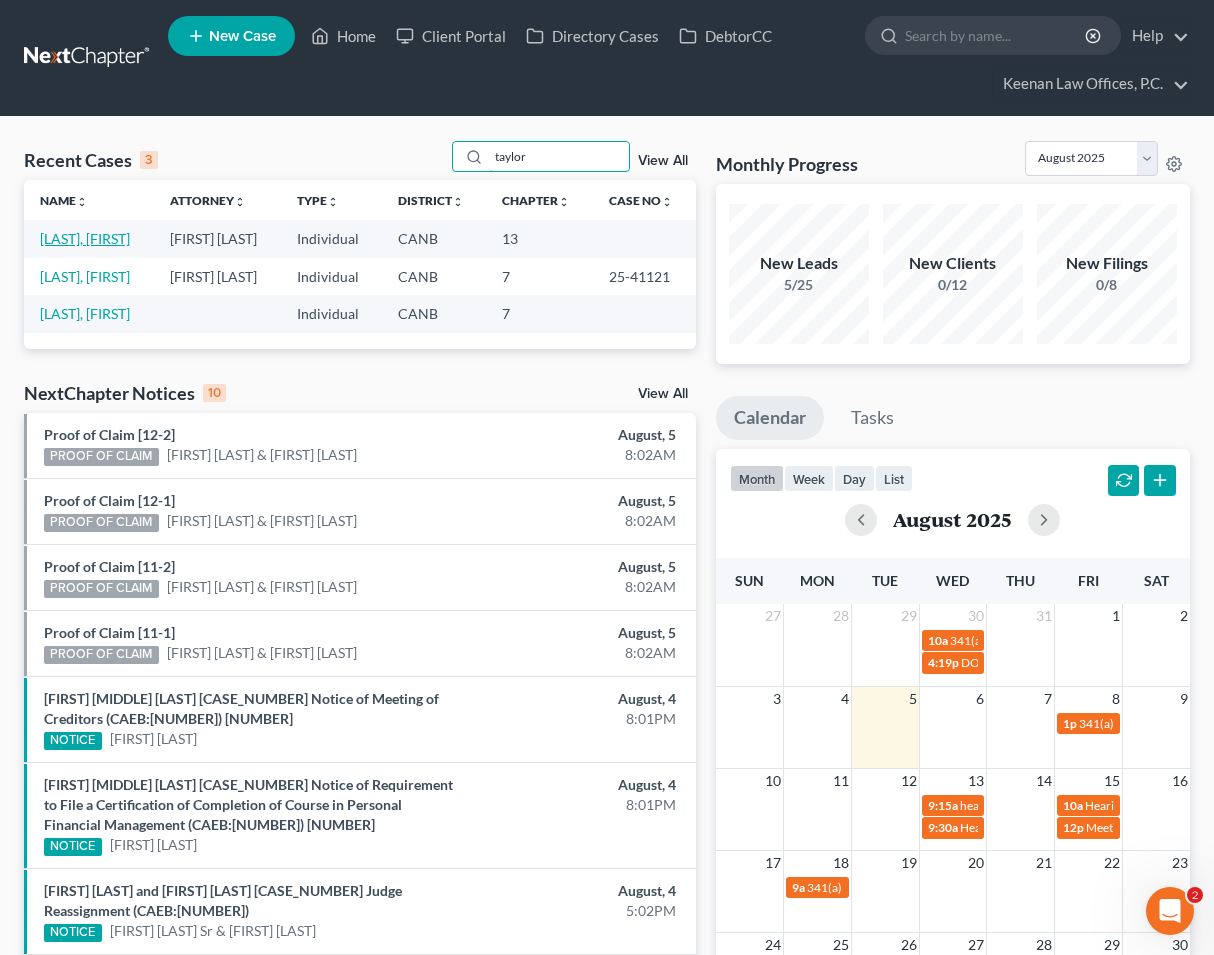 type on "taylor" 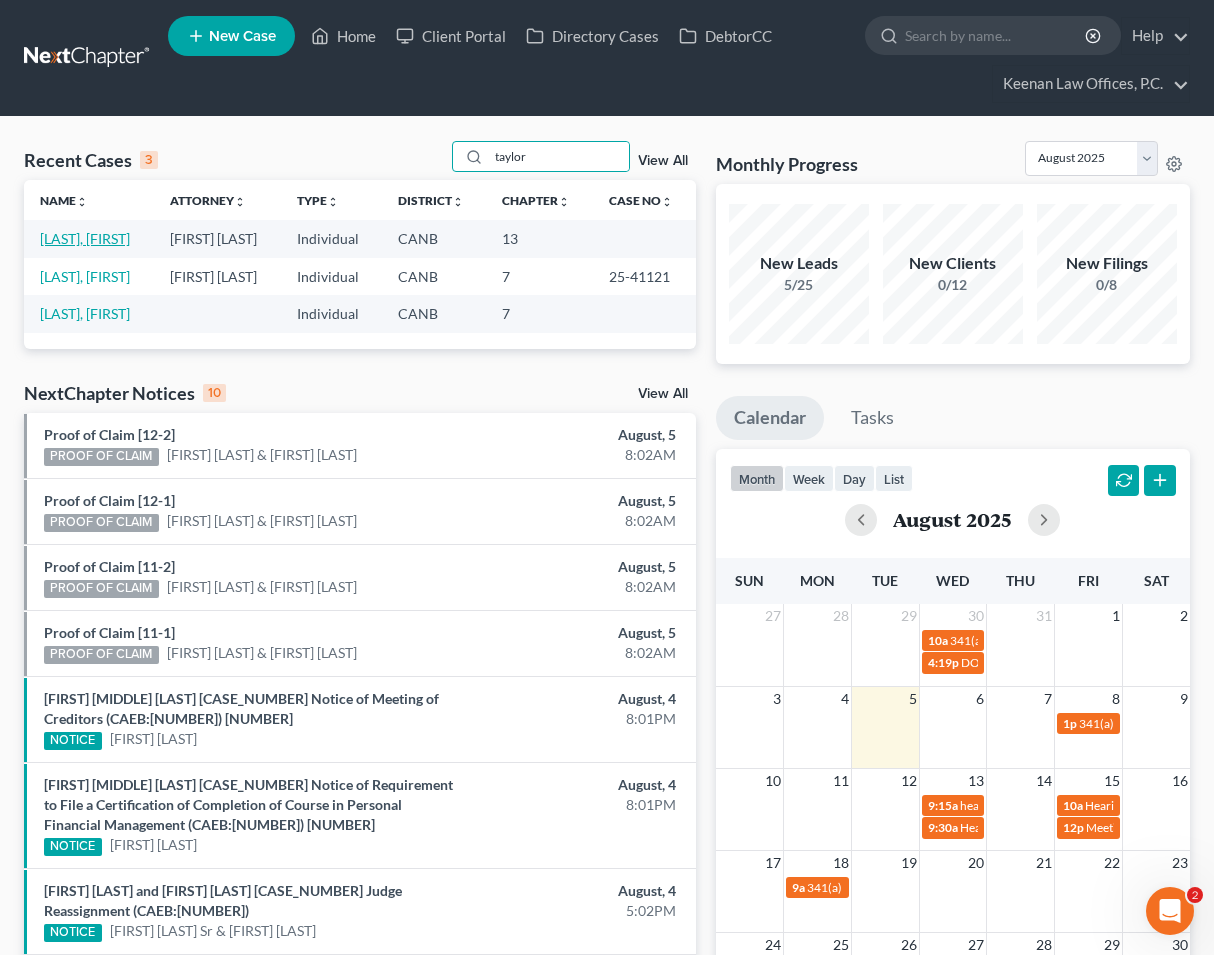 click on "[LAST], [FIRST]" at bounding box center (85, 238) 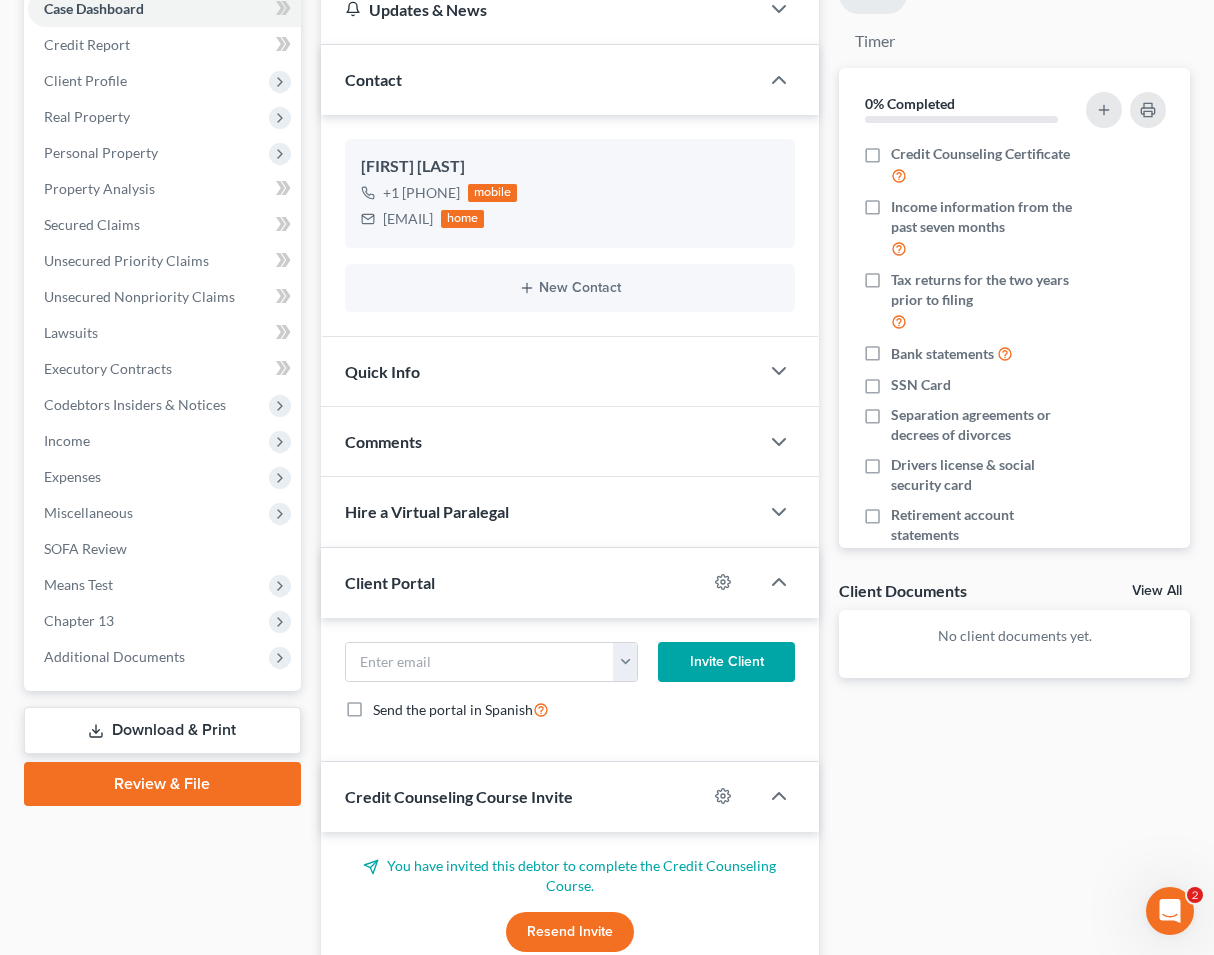 scroll, scrollTop: 264, scrollLeft: 0, axis: vertical 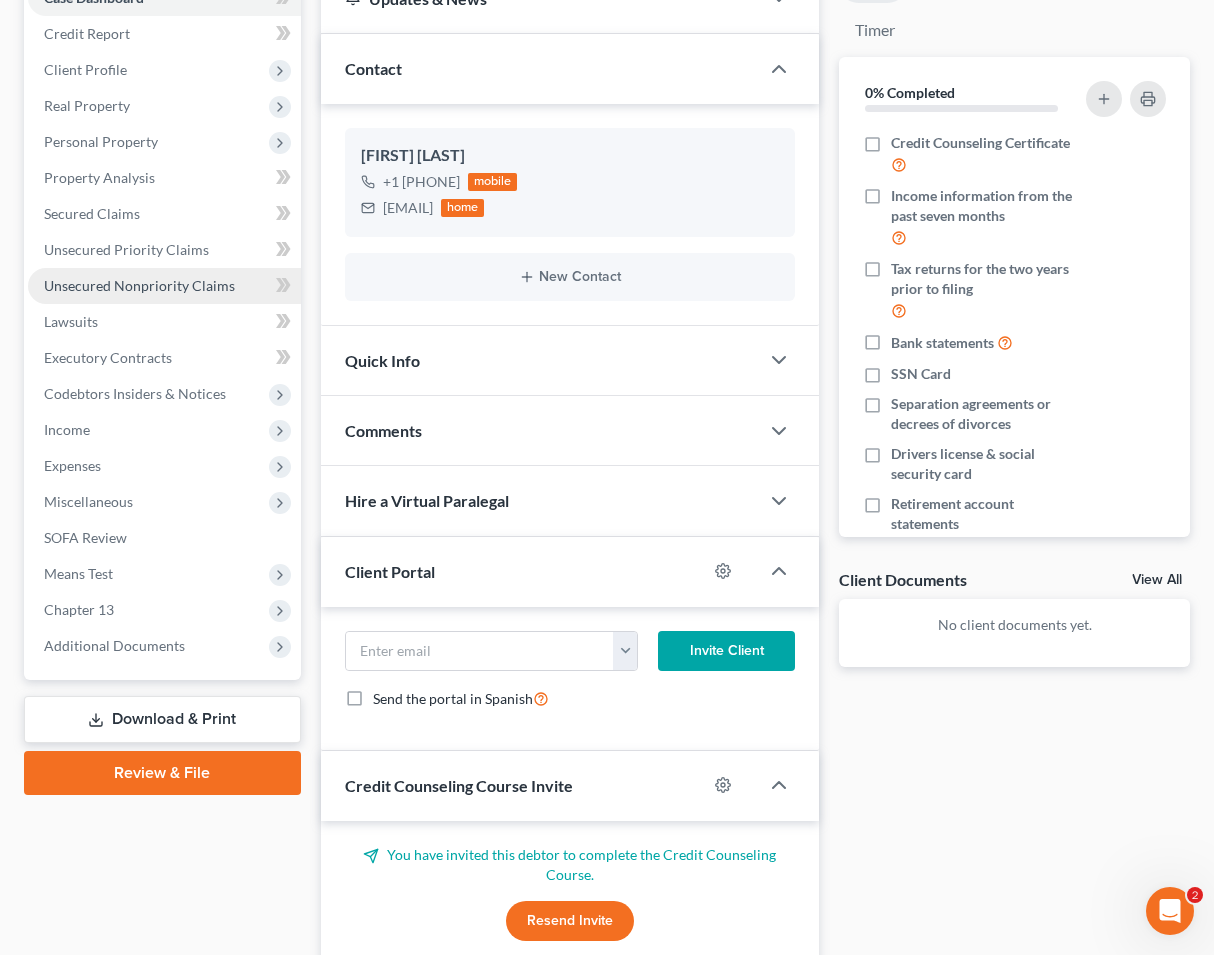 click on "Unsecured Nonpriority Claims" at bounding box center (139, 285) 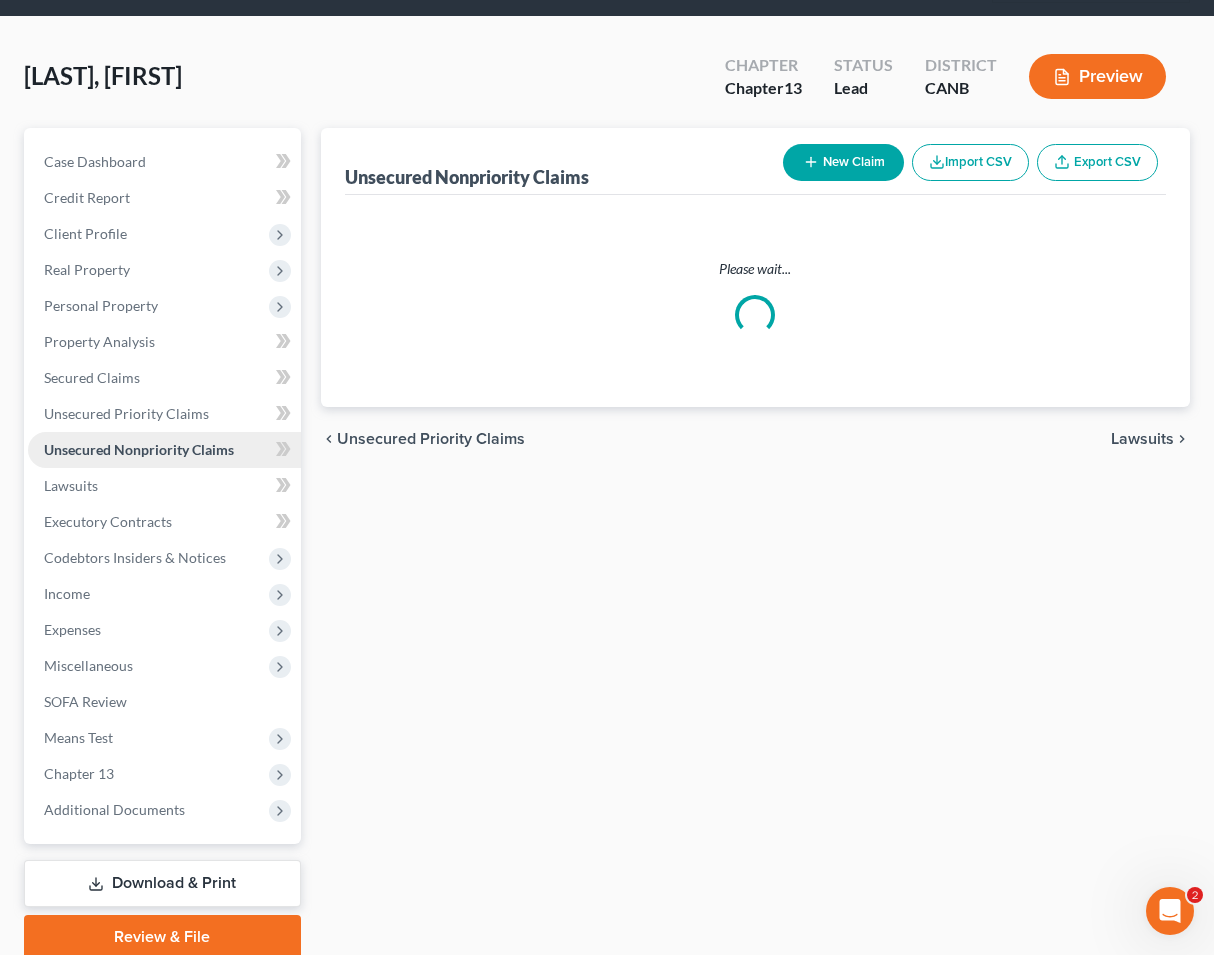 scroll, scrollTop: 0, scrollLeft: 0, axis: both 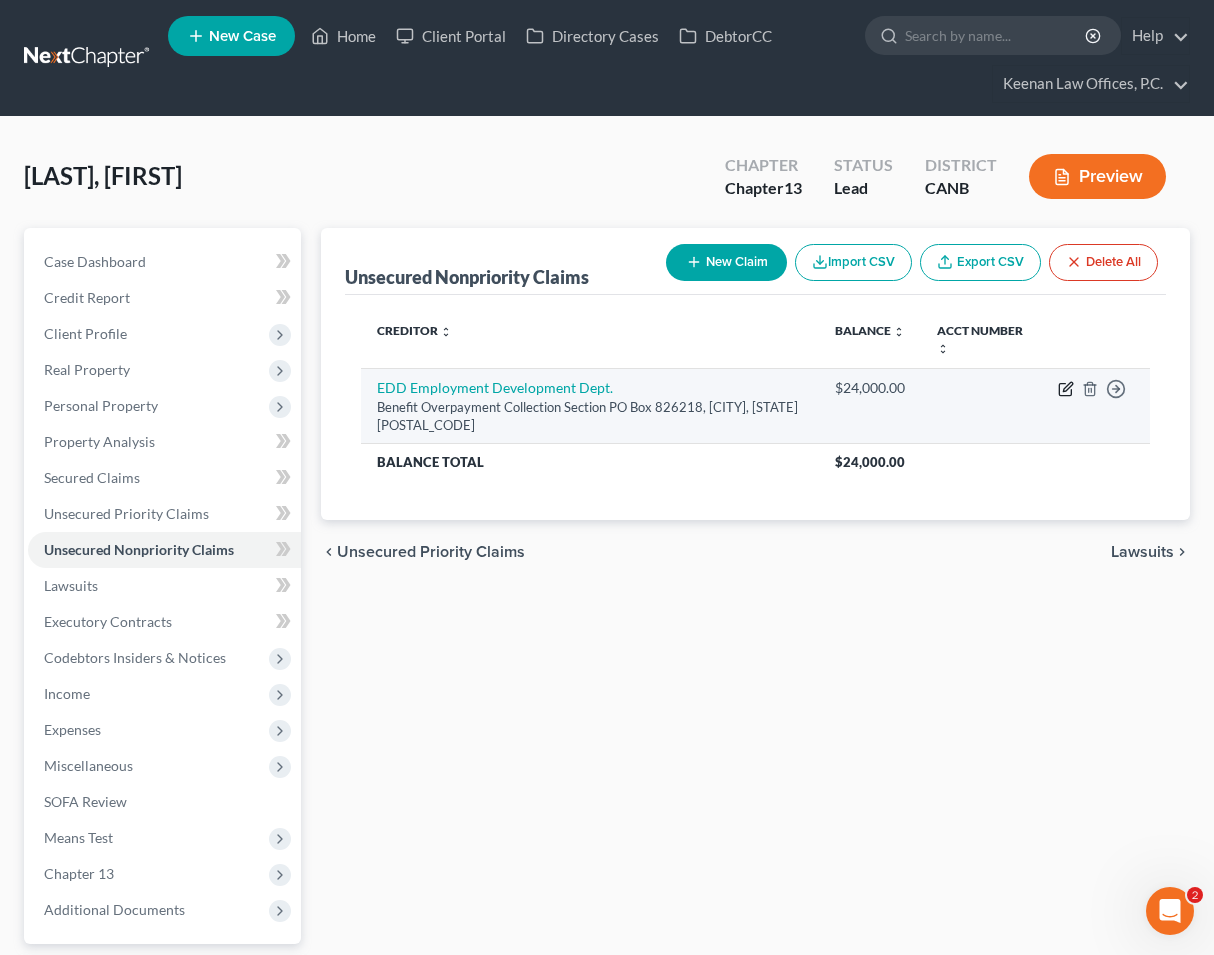 click 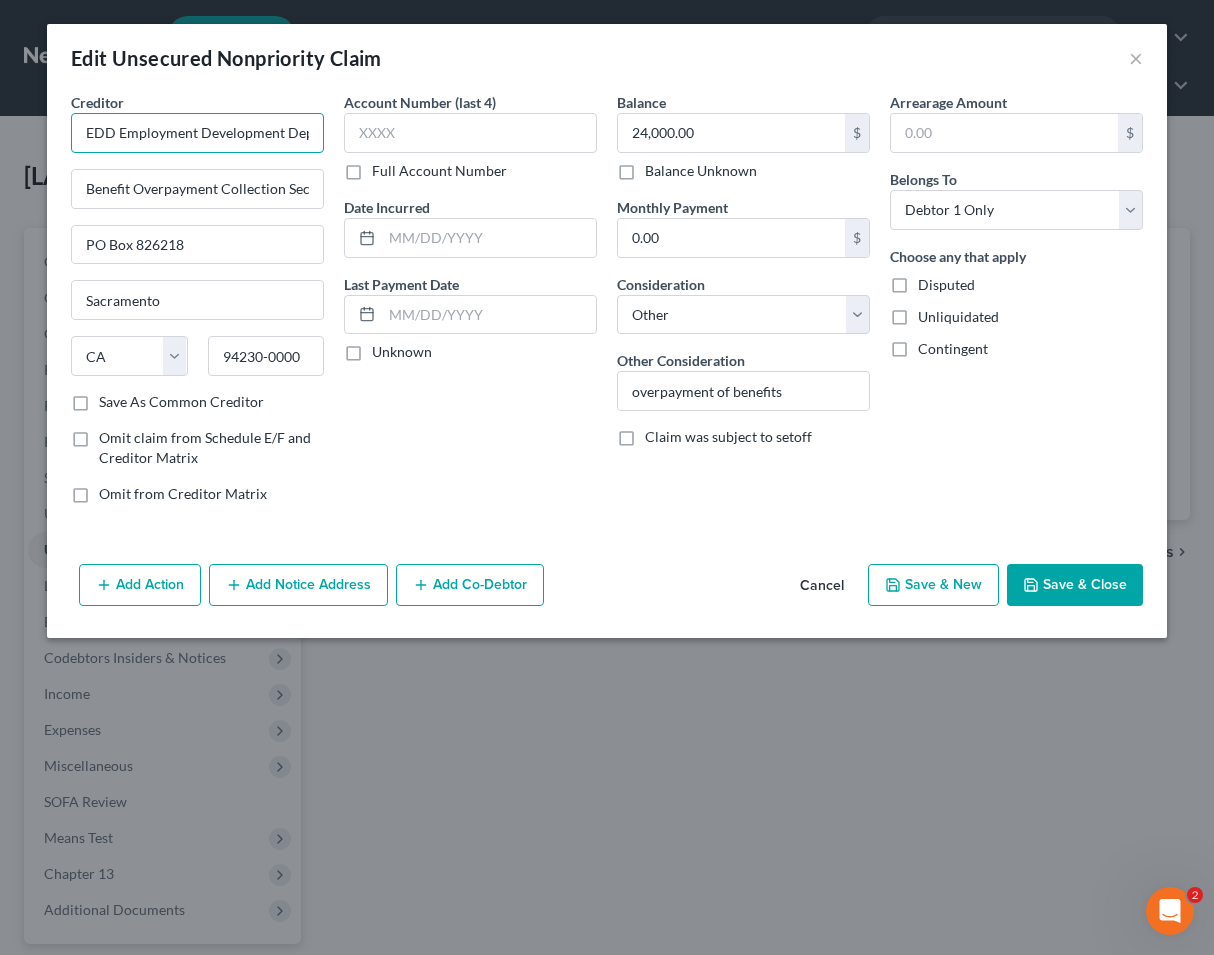 click on "EDD Employment Development Dept." at bounding box center (197, 133) 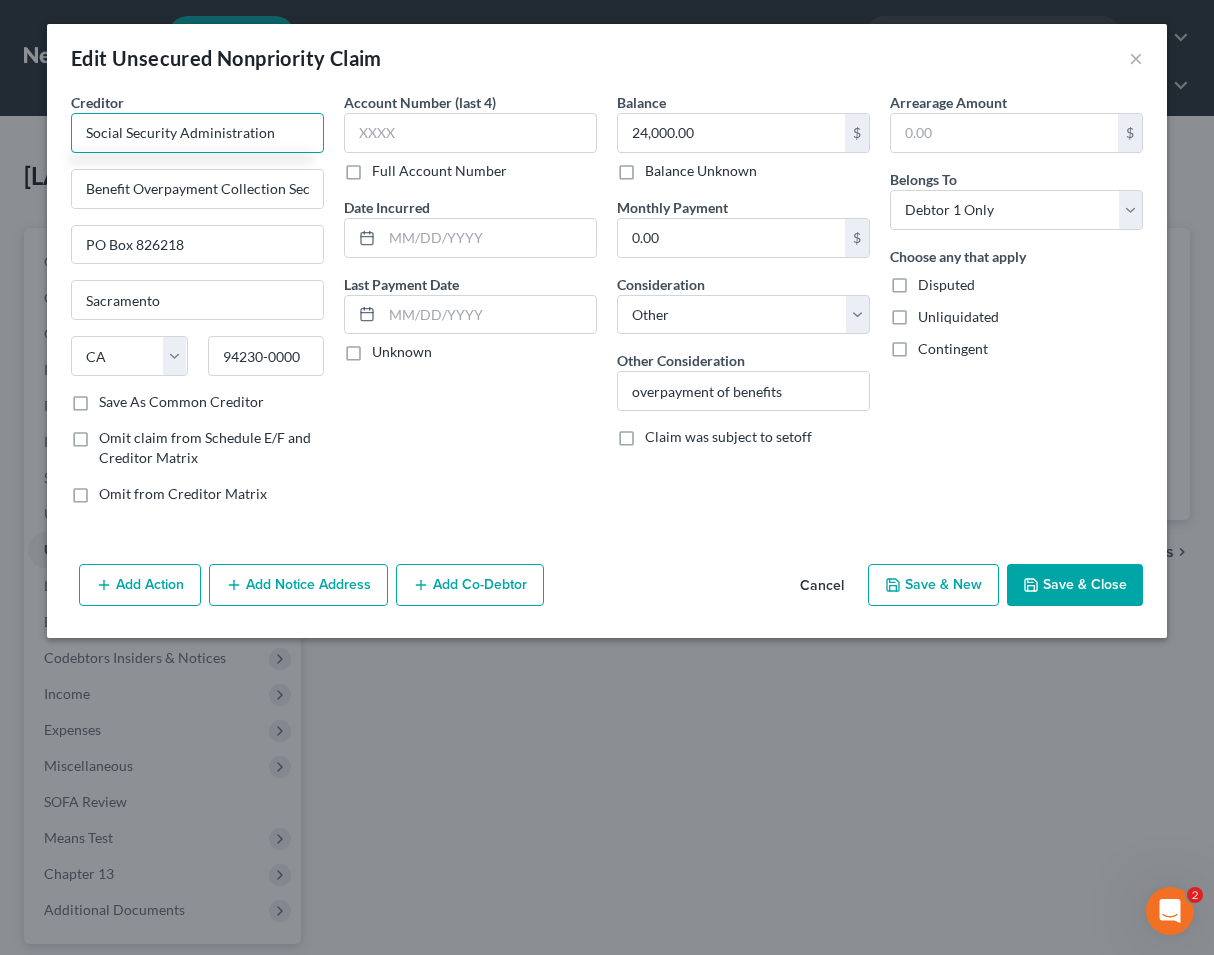 type on "Social Security Administration" 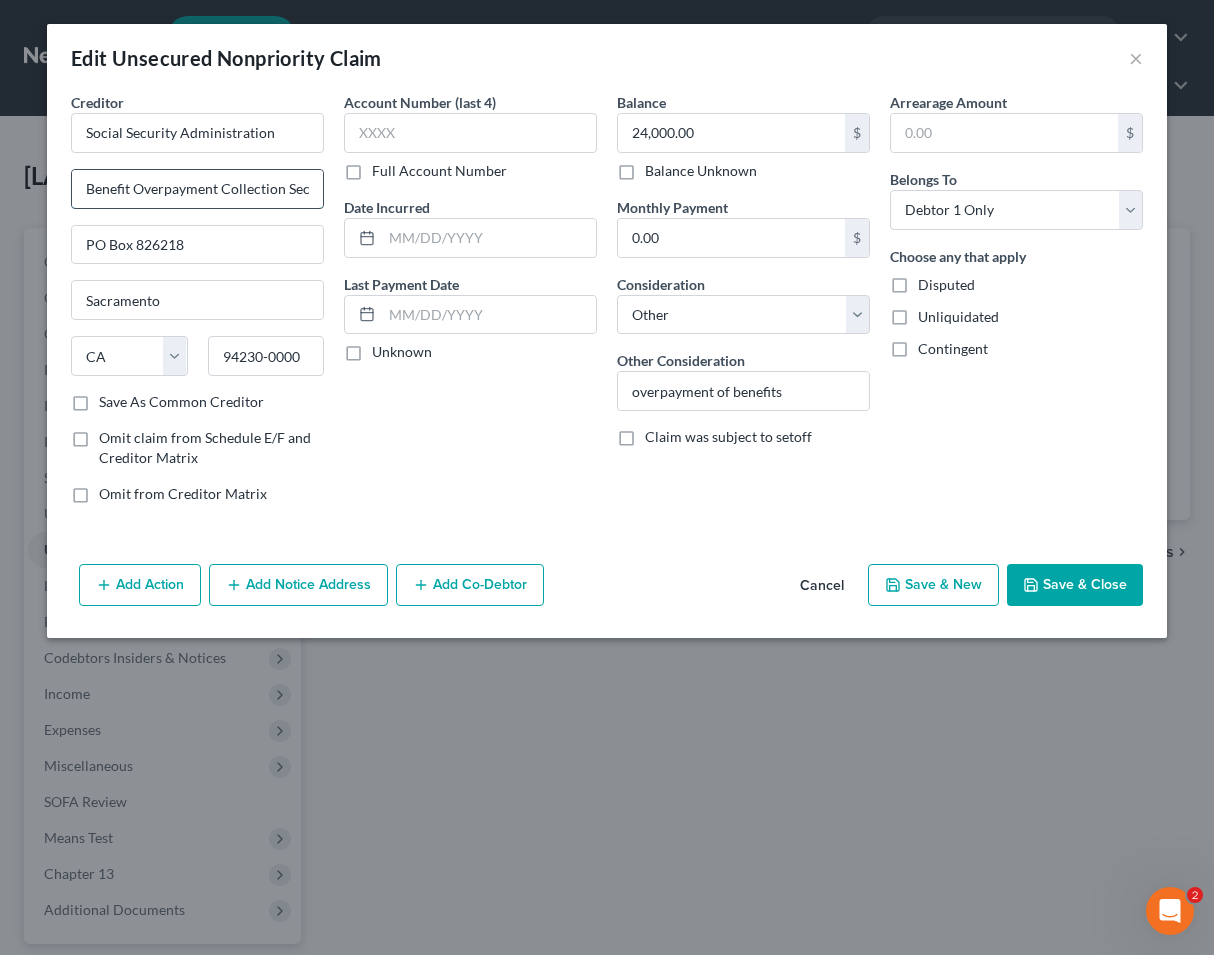 paste on "Office of the General Counsel" 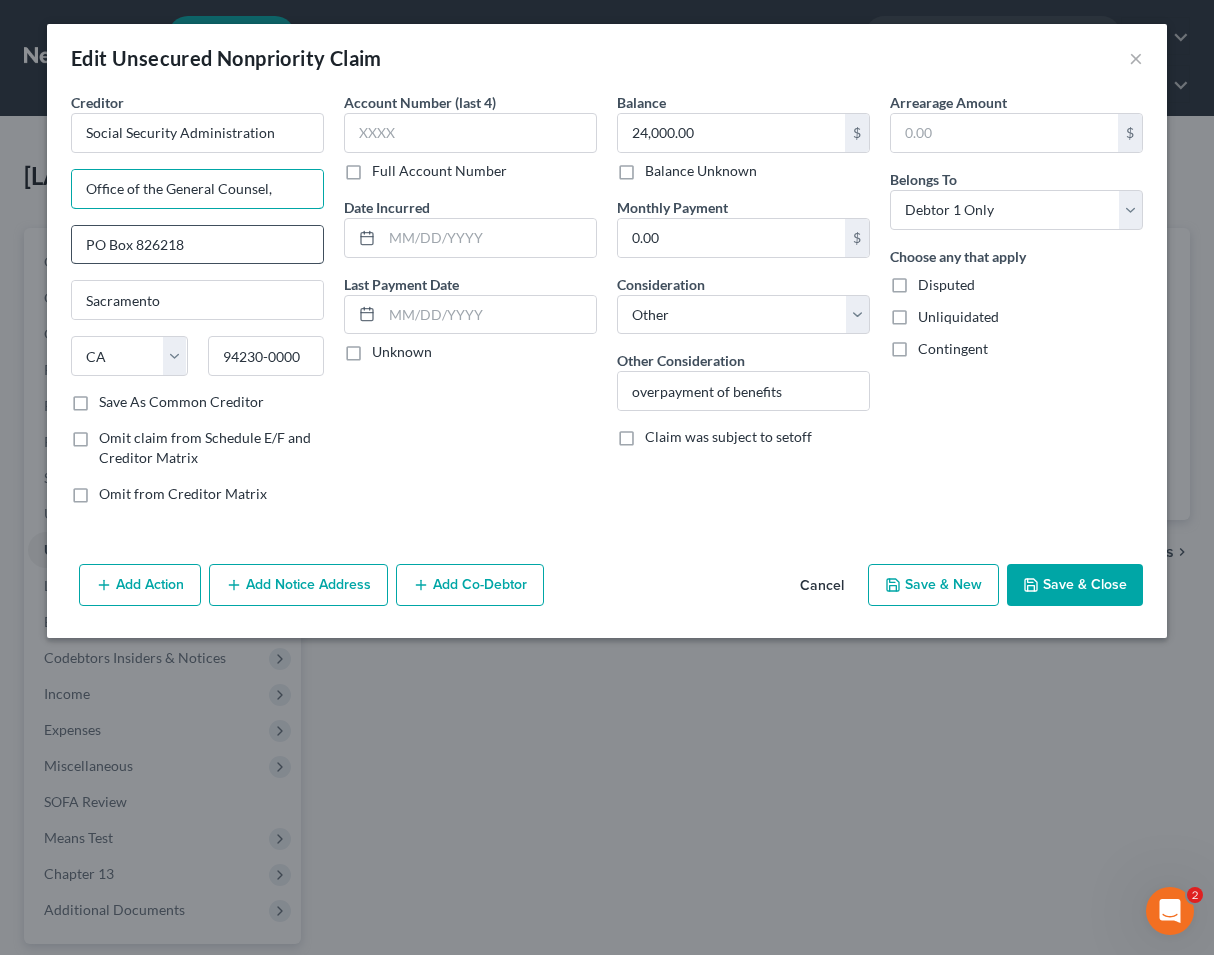 paste on "Attn: Bankruptcy" 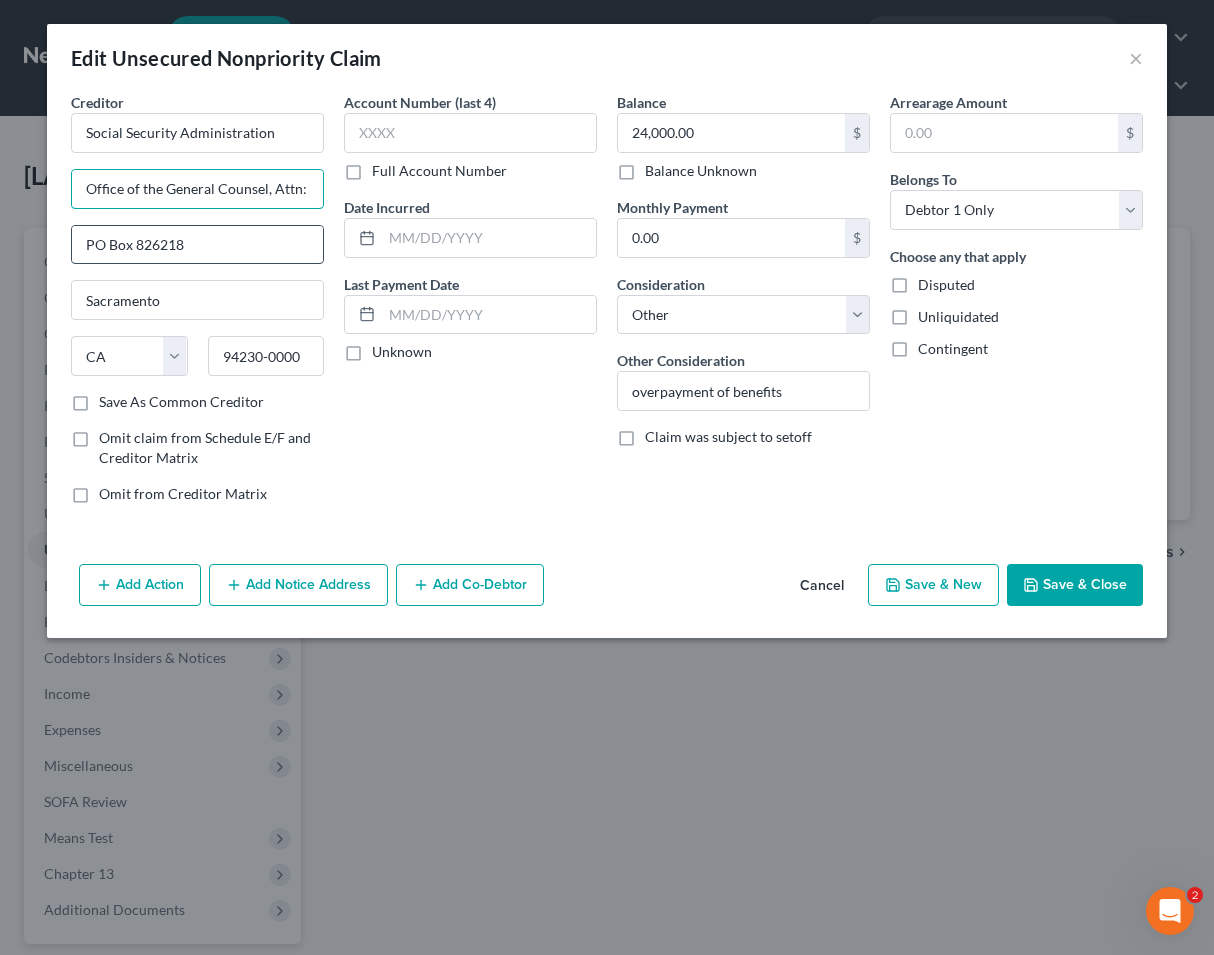 scroll, scrollTop: 0, scrollLeft: 68, axis: horizontal 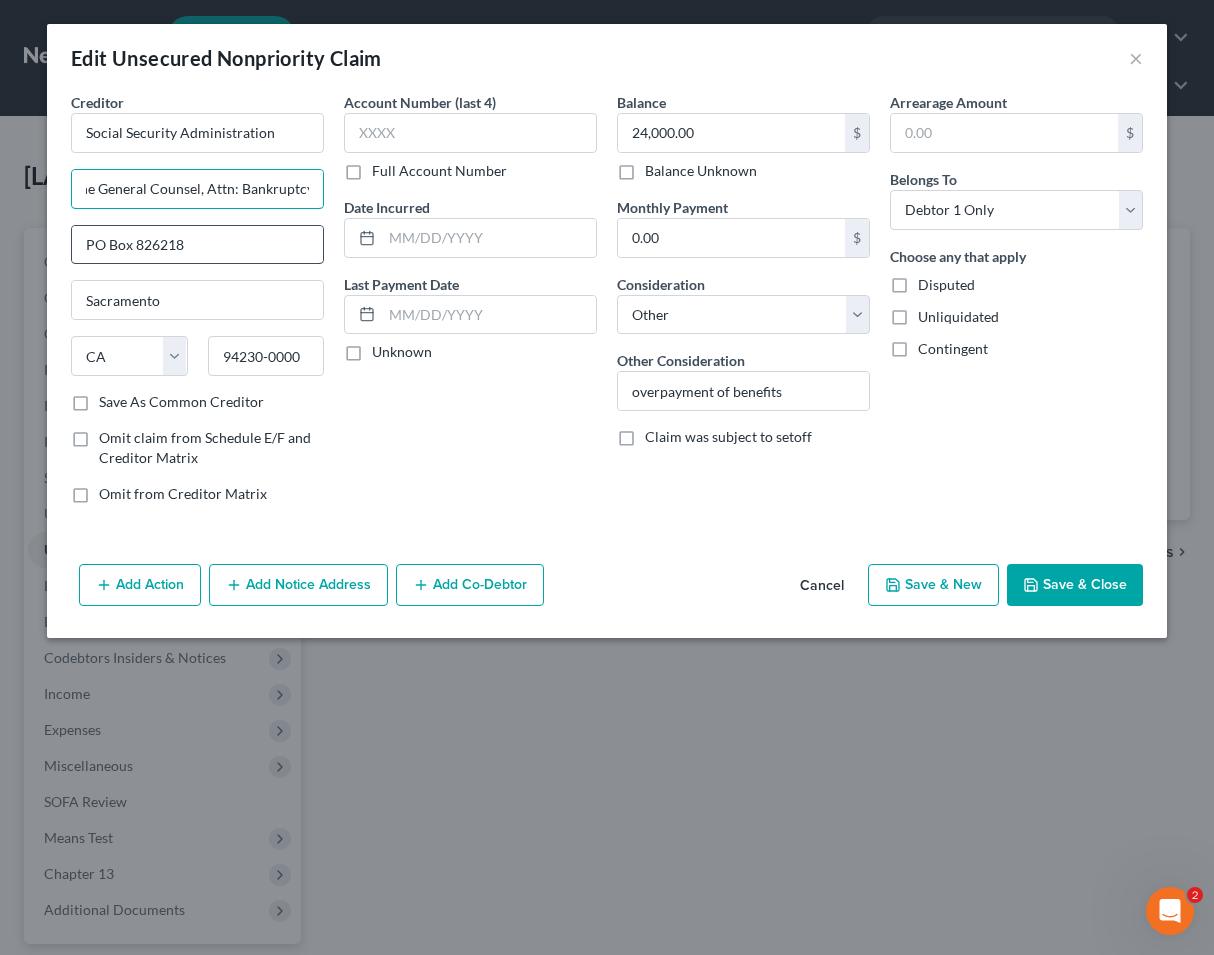 type on "Office of the General Counsel, Attn: Bankruptcy" 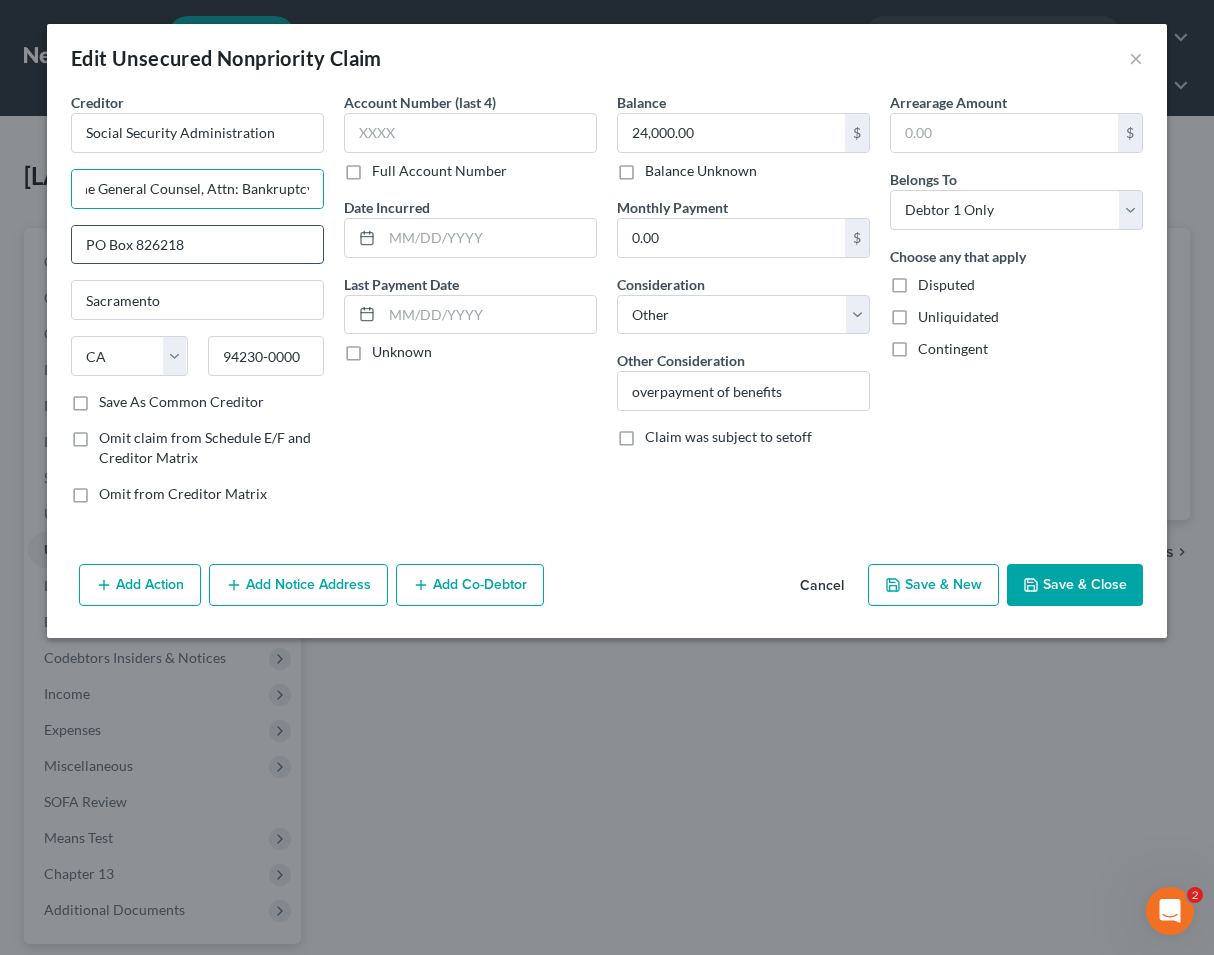 scroll, scrollTop: 0, scrollLeft: 0, axis: both 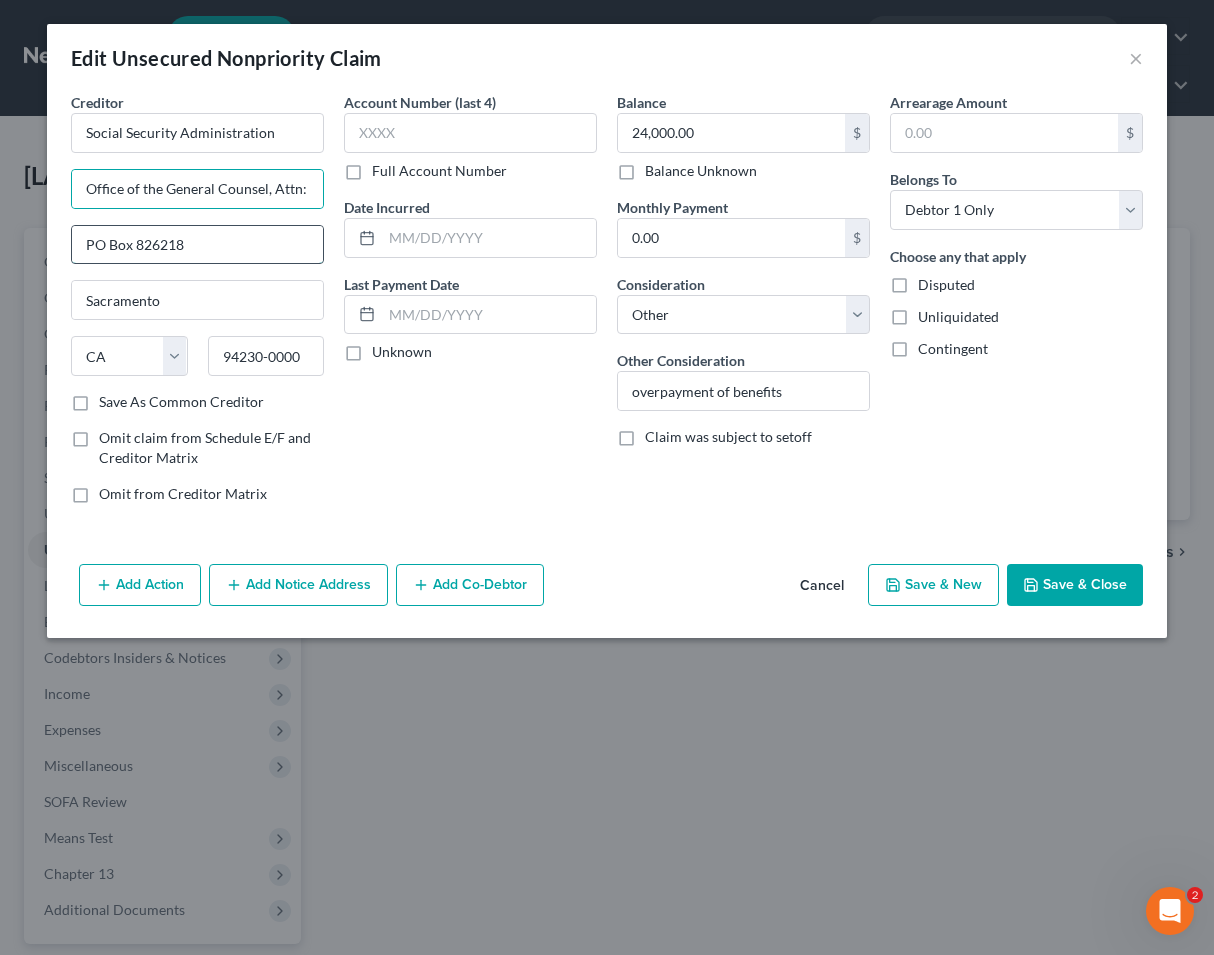 click on "PO Box 826218" at bounding box center (197, 245) 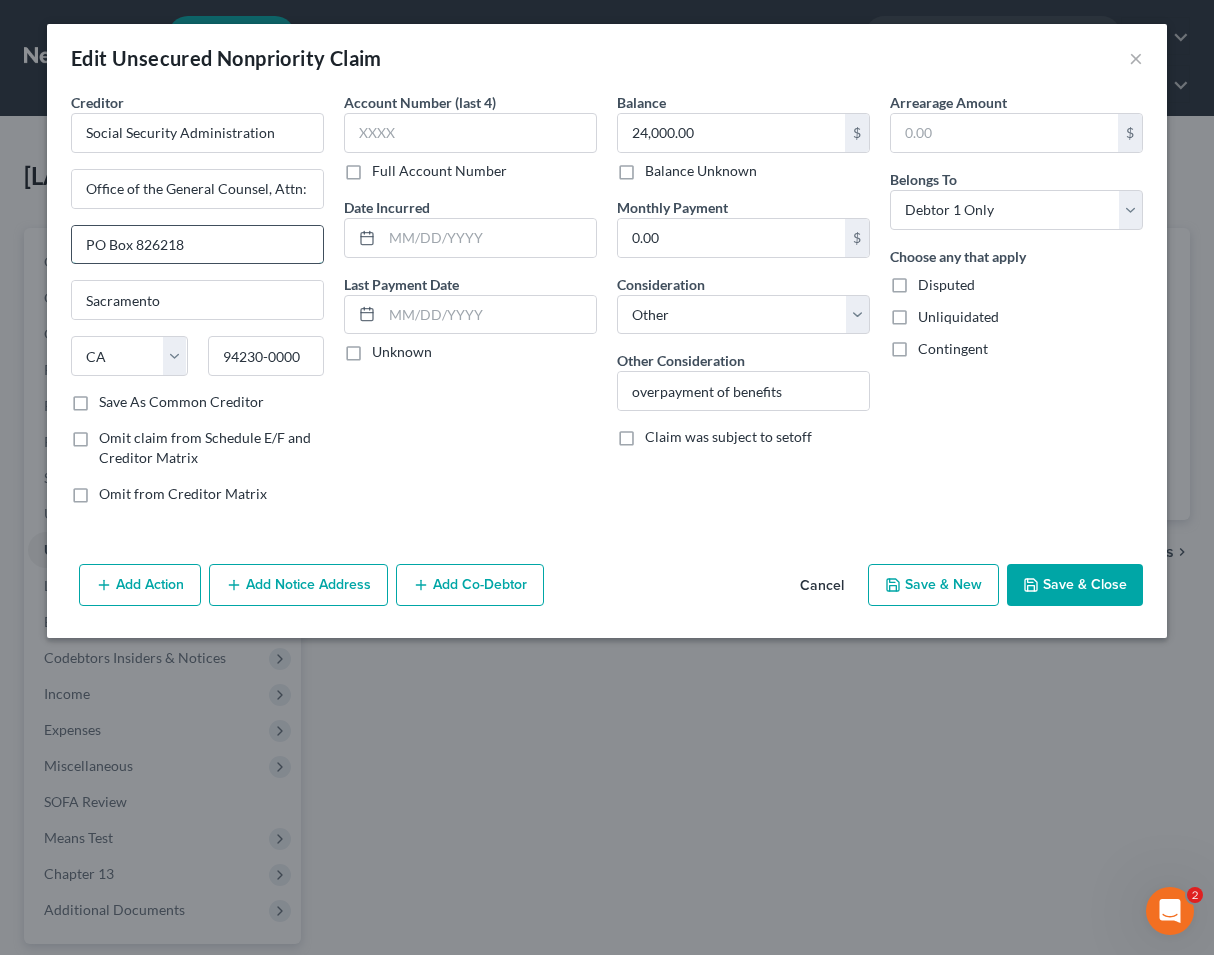 click on "PO Box 826218" at bounding box center (197, 245) 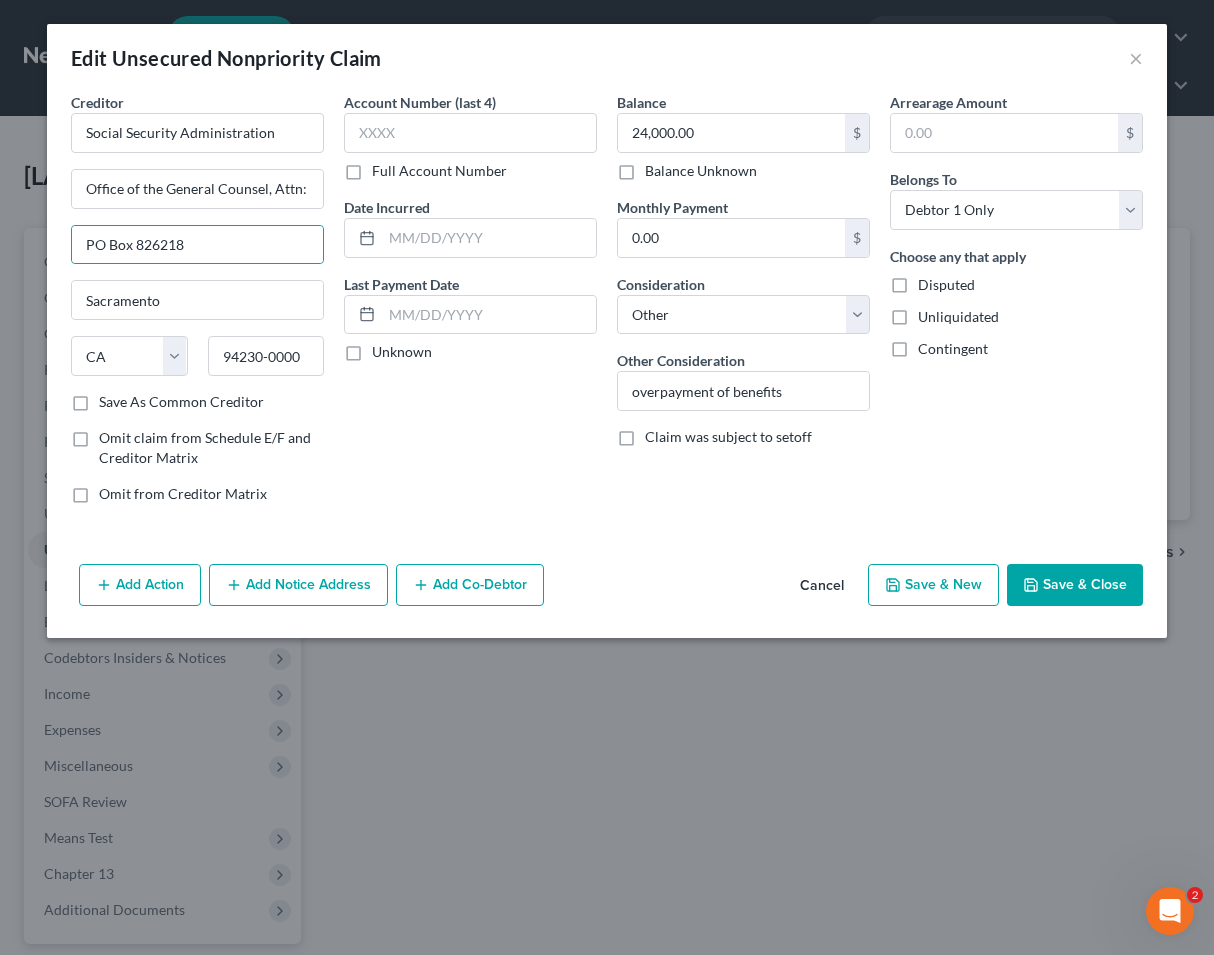 click on "Creditor *    Social Security Administration                      Office of the General Counsel, Attn: Bankruptcy PO Box 826218 [CITY], [STATE] AL AK AR AZ CA CO CT DE DC FL GA GU HI ID IL IN IA KS KY LA ME MD MA MI MN MS MO MT NC ND NE NV NH NJ NM NY OH OK OR PA PR RI SC SD TN TX UT VI VA VT WA WV WI WY [POSTAL_CODE]" at bounding box center (197, 242) 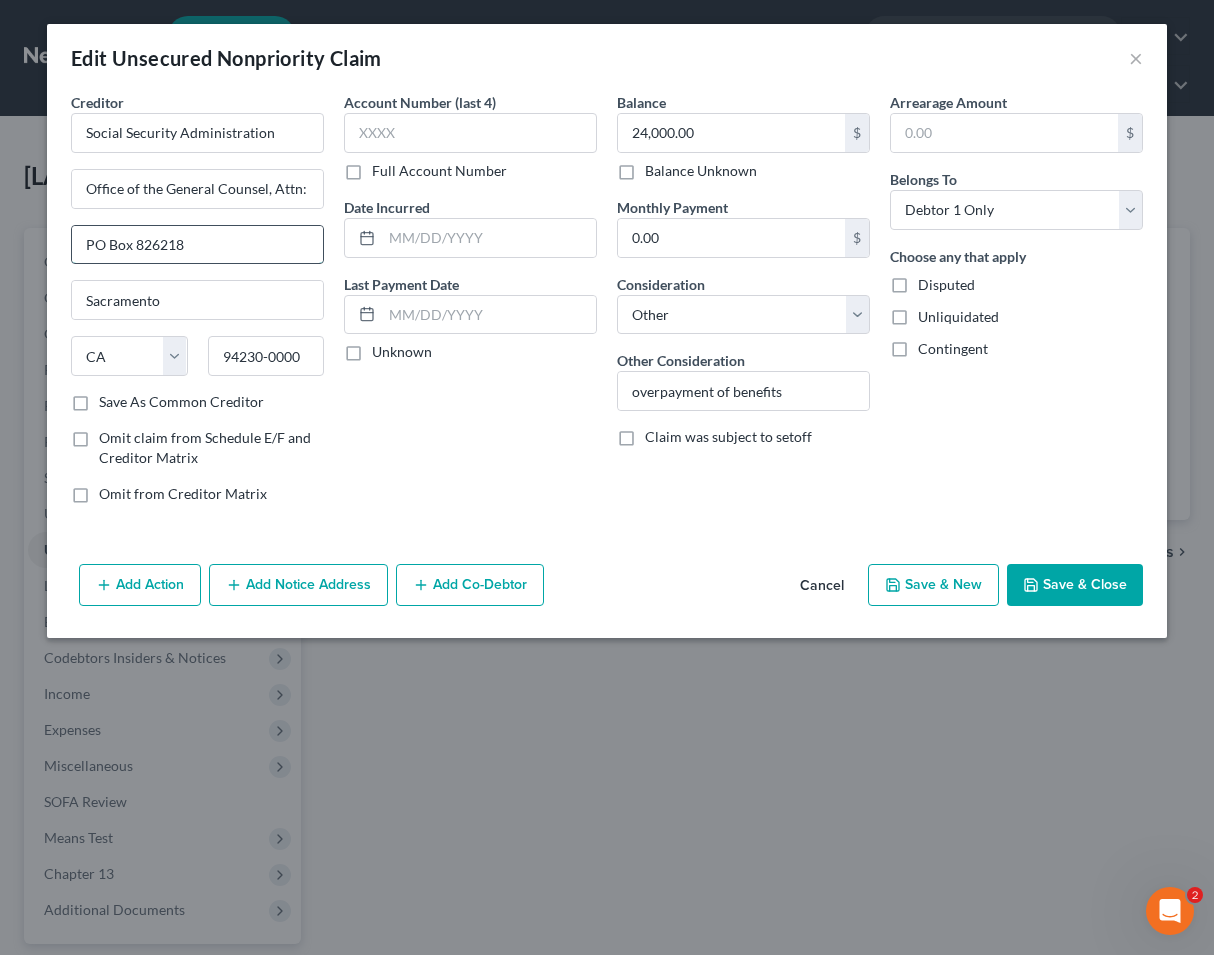 click on "PO Box 826218" at bounding box center [197, 245] 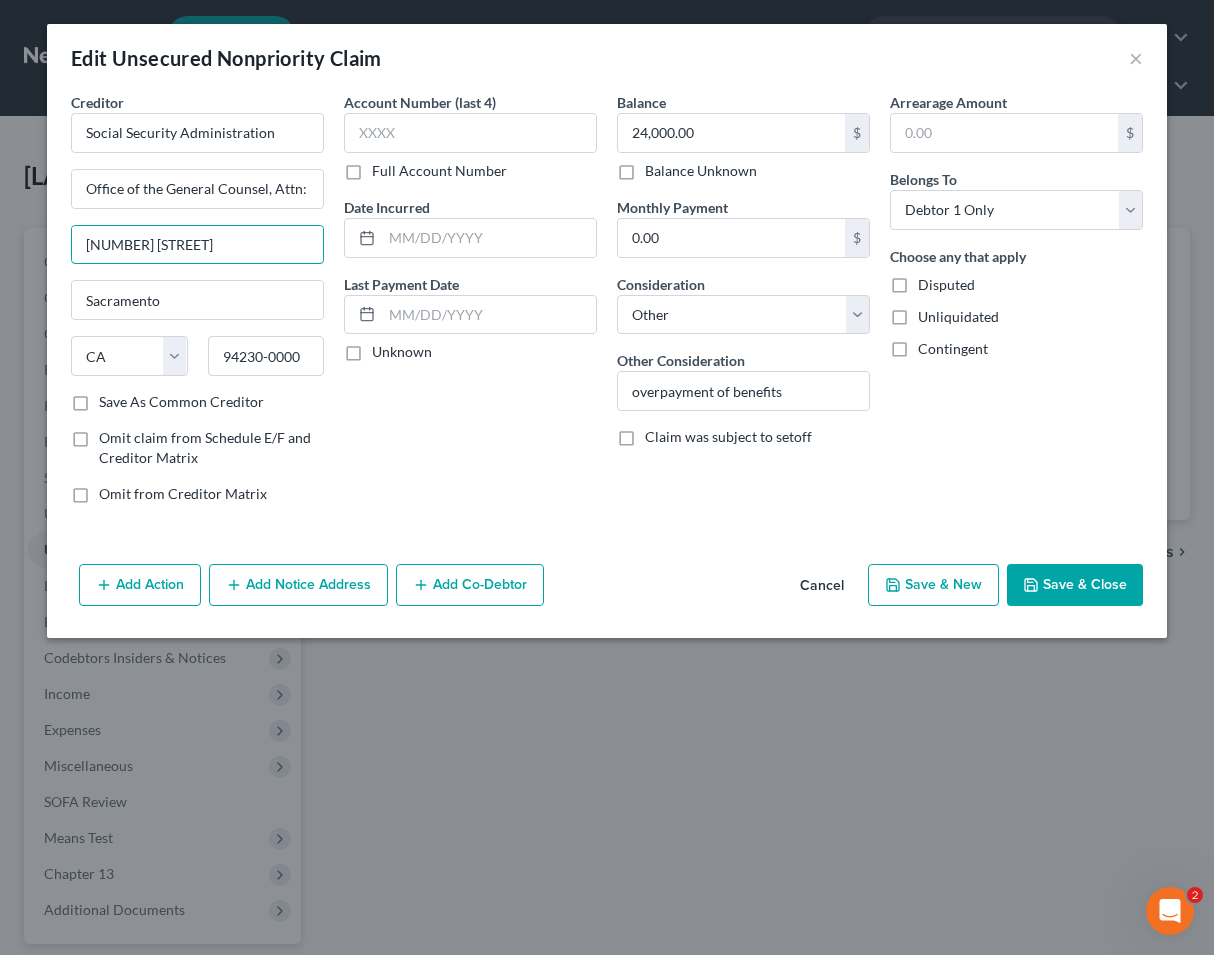 type on "[NUMBER] [STREET]" 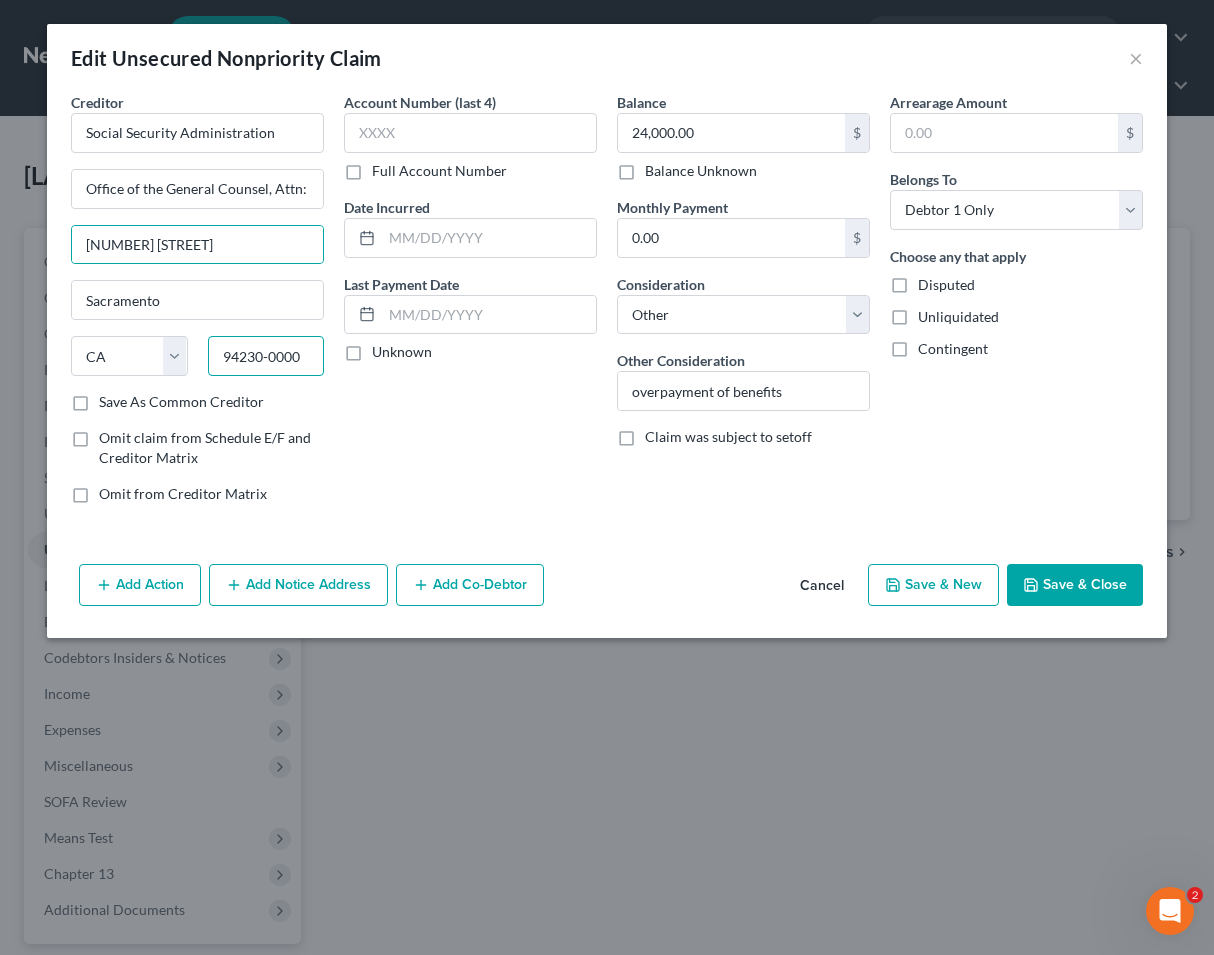 click on "94230-0000" at bounding box center (266, 356) 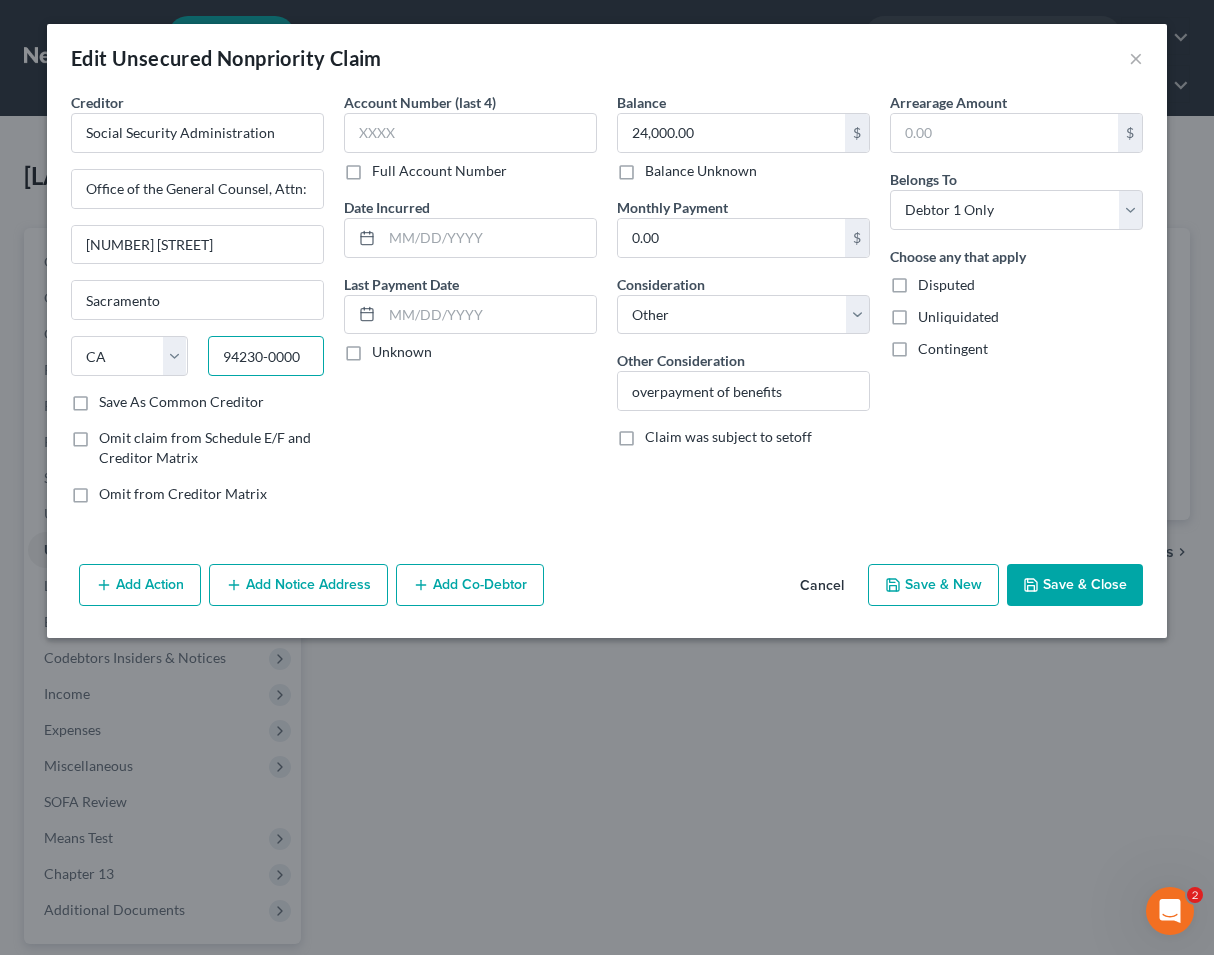 click on "94230-0000" at bounding box center [266, 356] 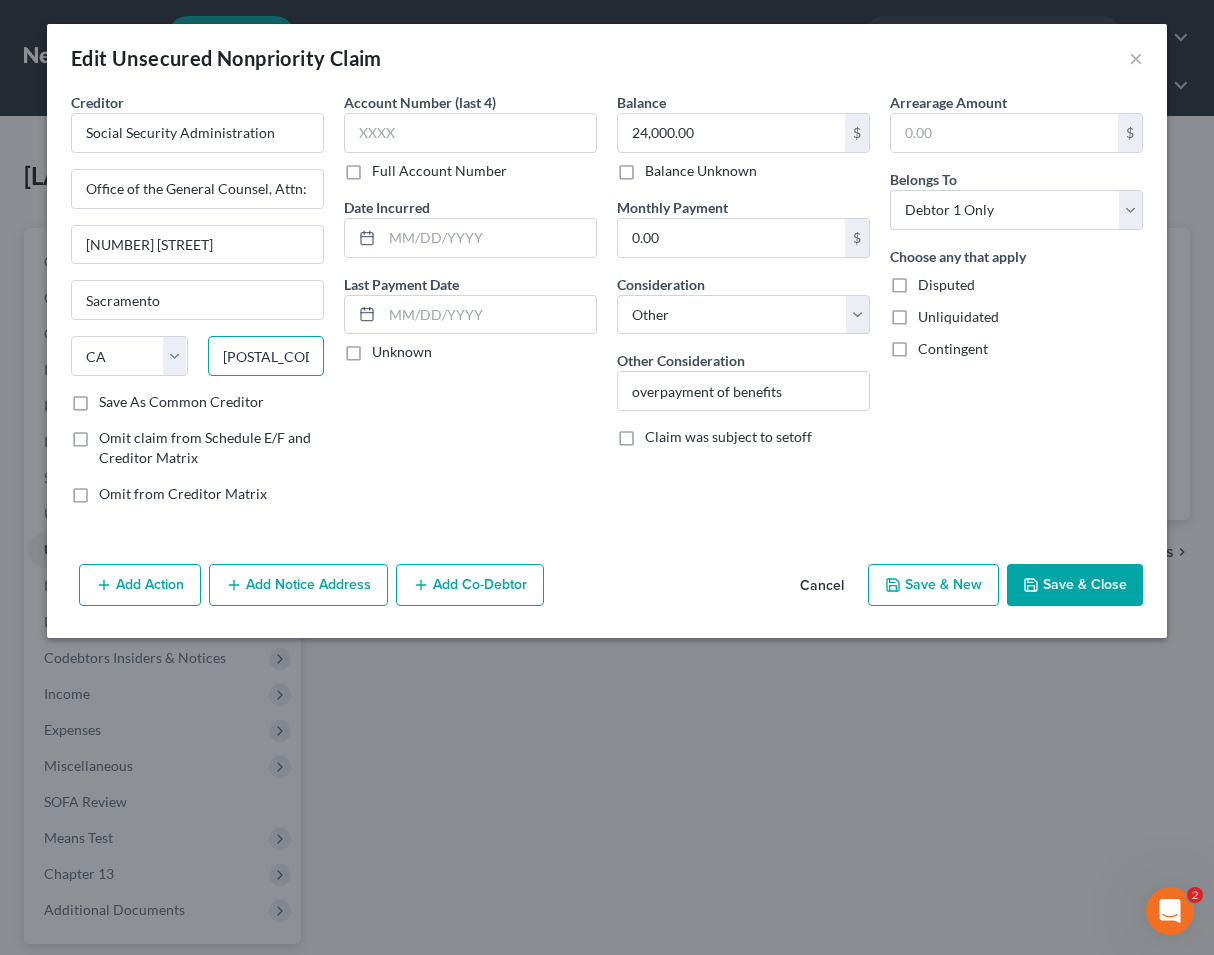 click on "[POSTAL_CODE]" at bounding box center (266, 356) 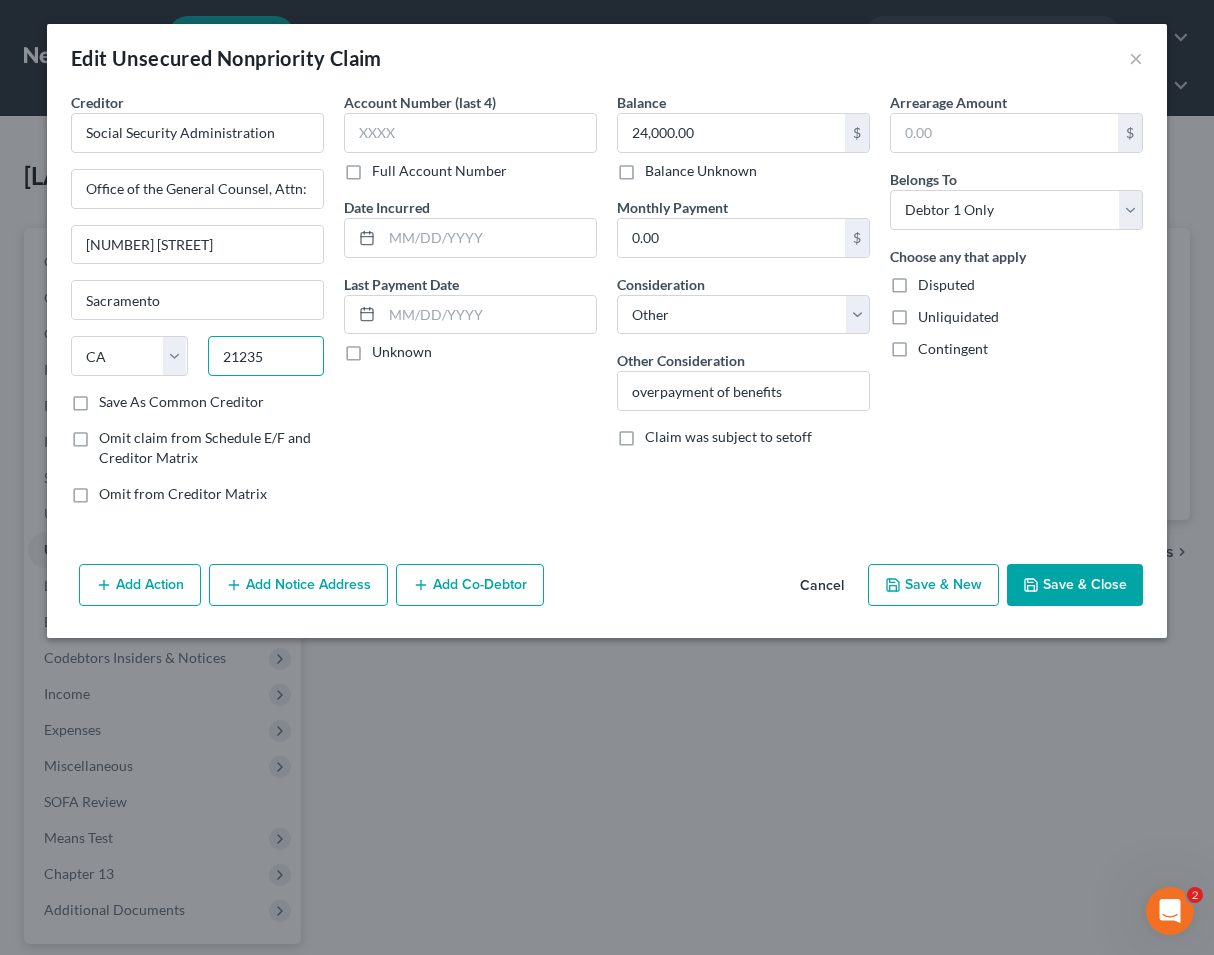 type on "21235" 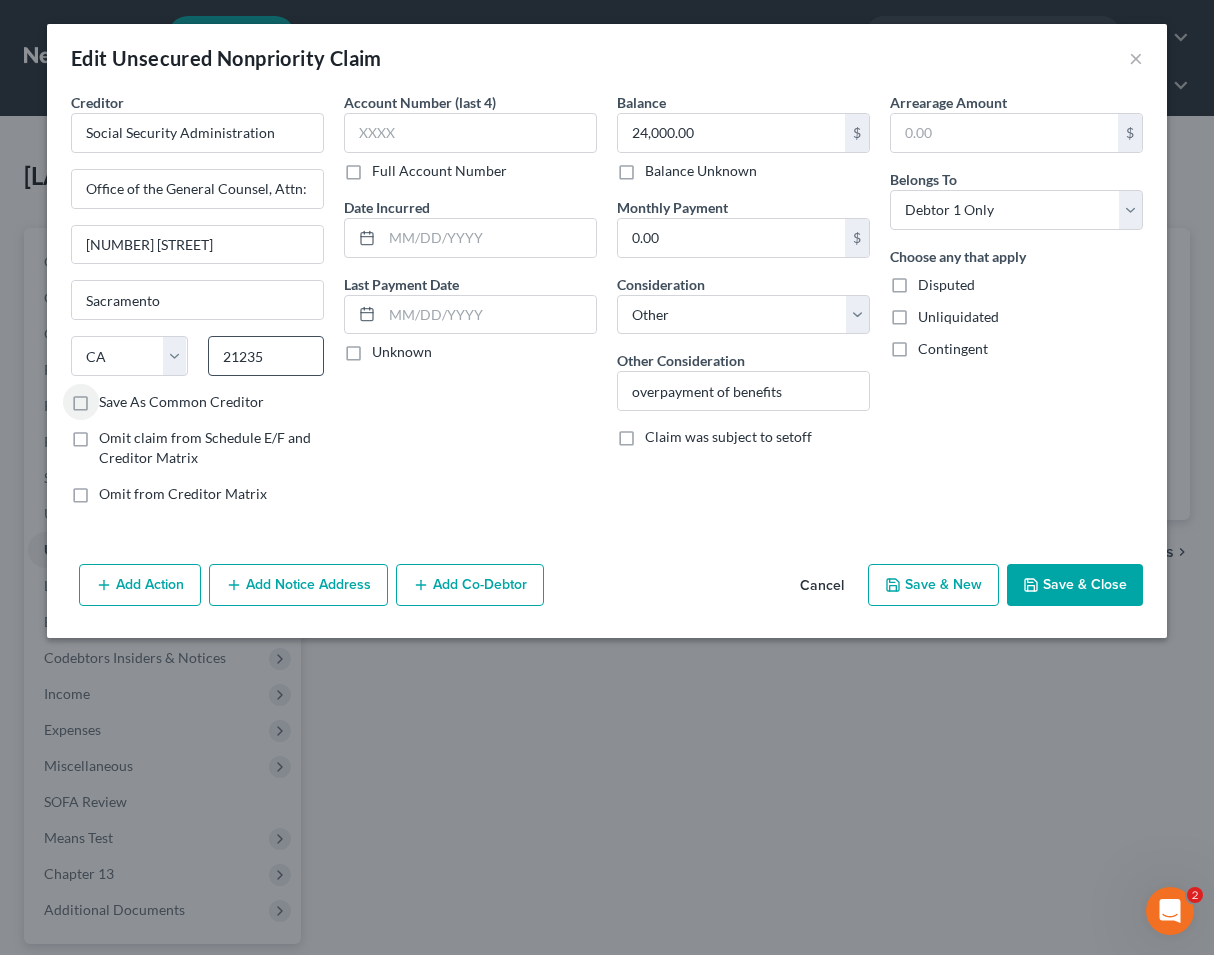 type on "Baltimore" 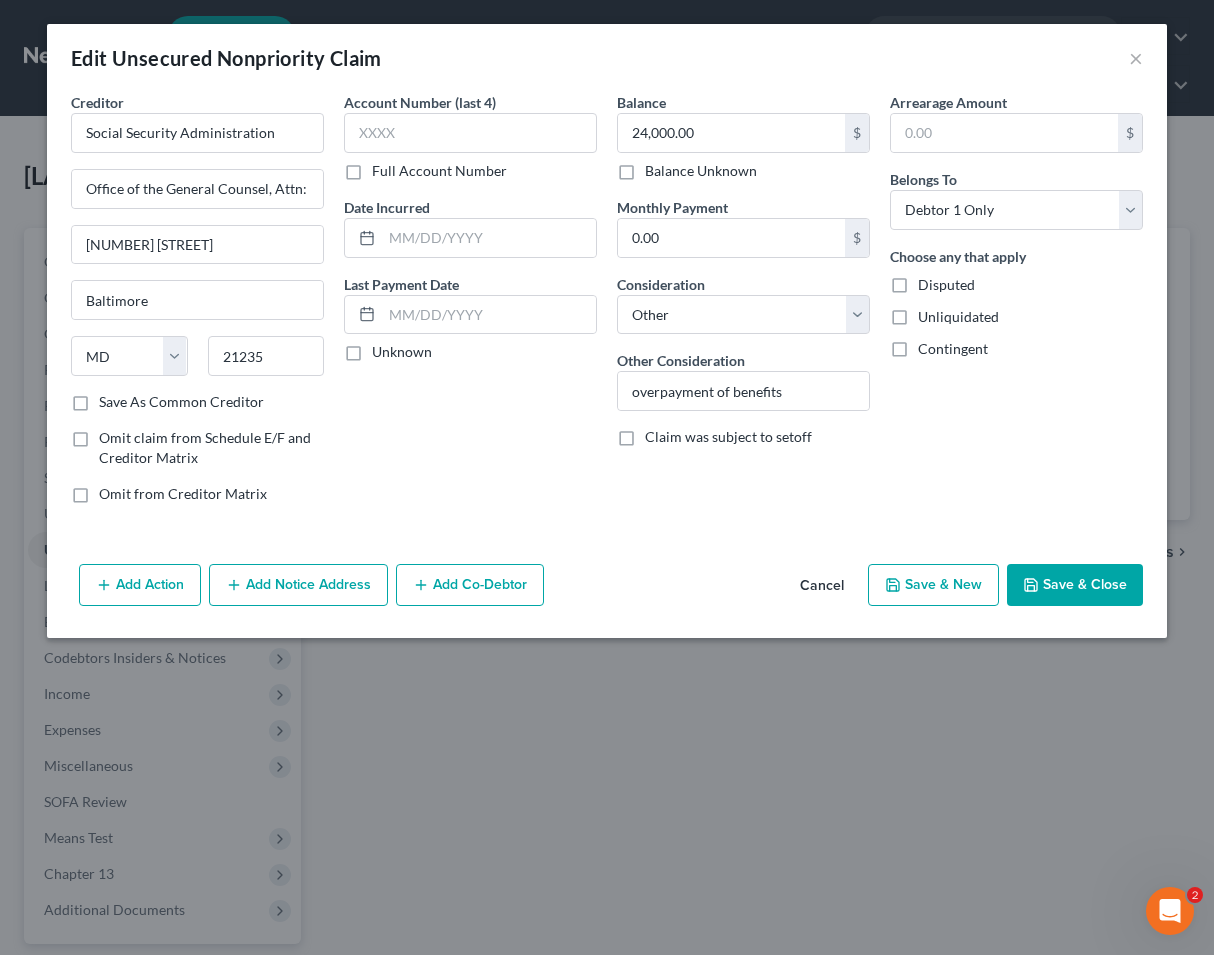 click on "Add Action Add Notice Address Add Co-Debtor Cancel Save & New Save & Close" at bounding box center [607, 589] 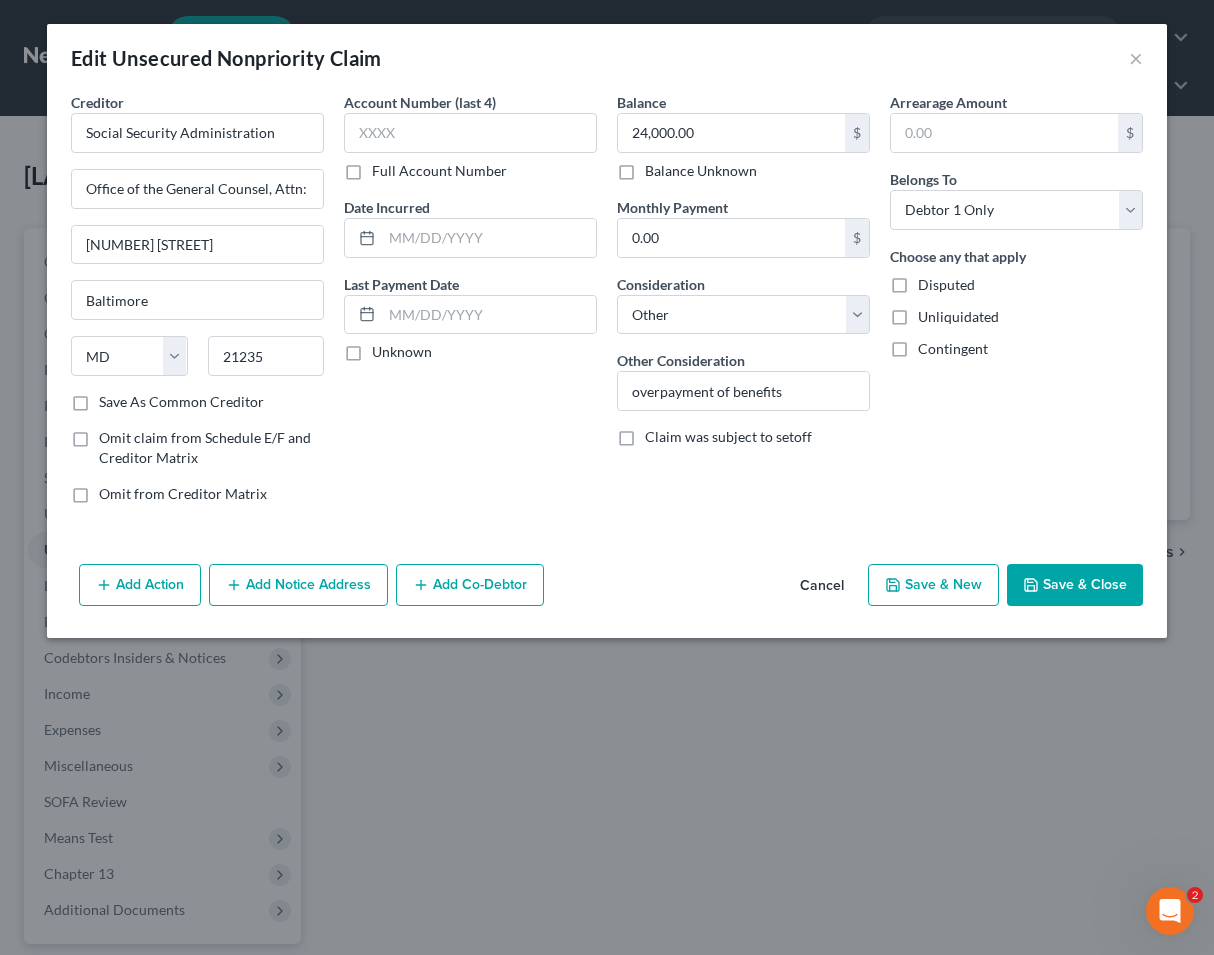 click on "Save & Close" at bounding box center (1075, 585) 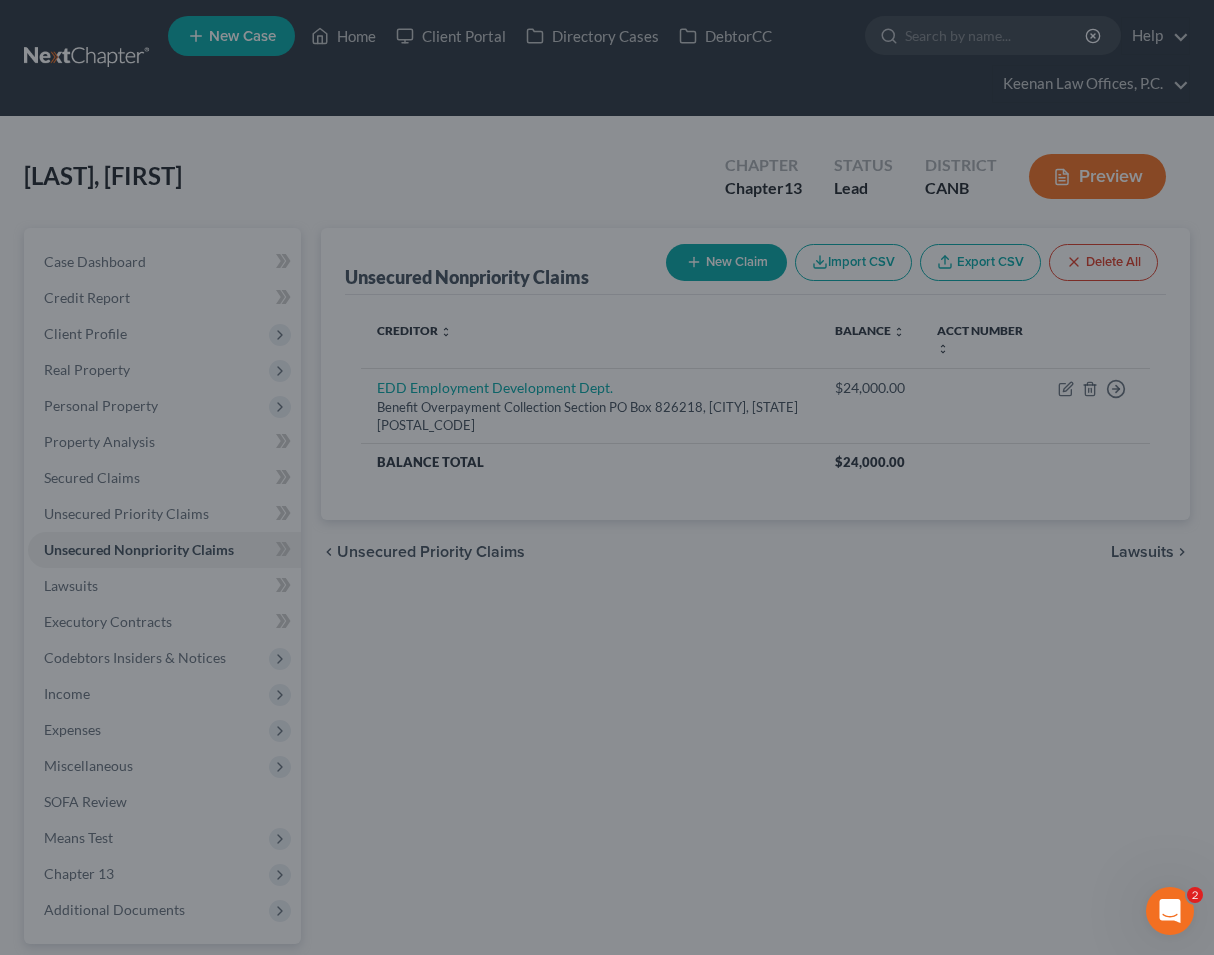 type on "0" 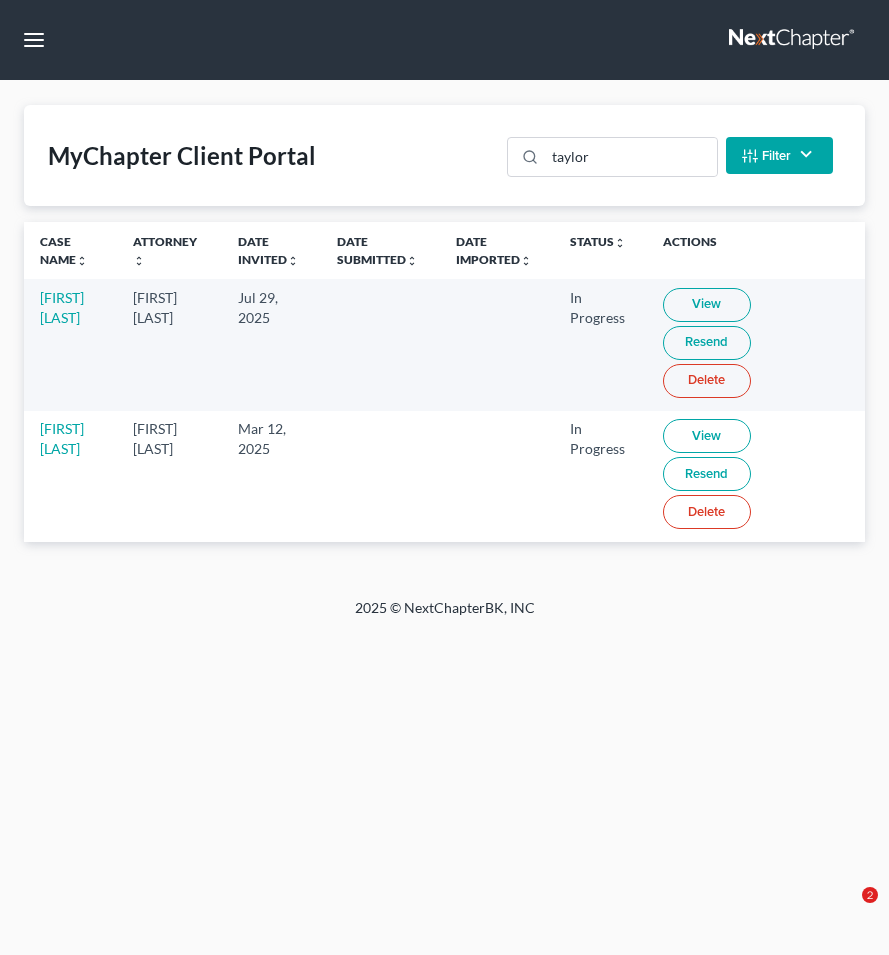 scroll, scrollTop: 0, scrollLeft: 0, axis: both 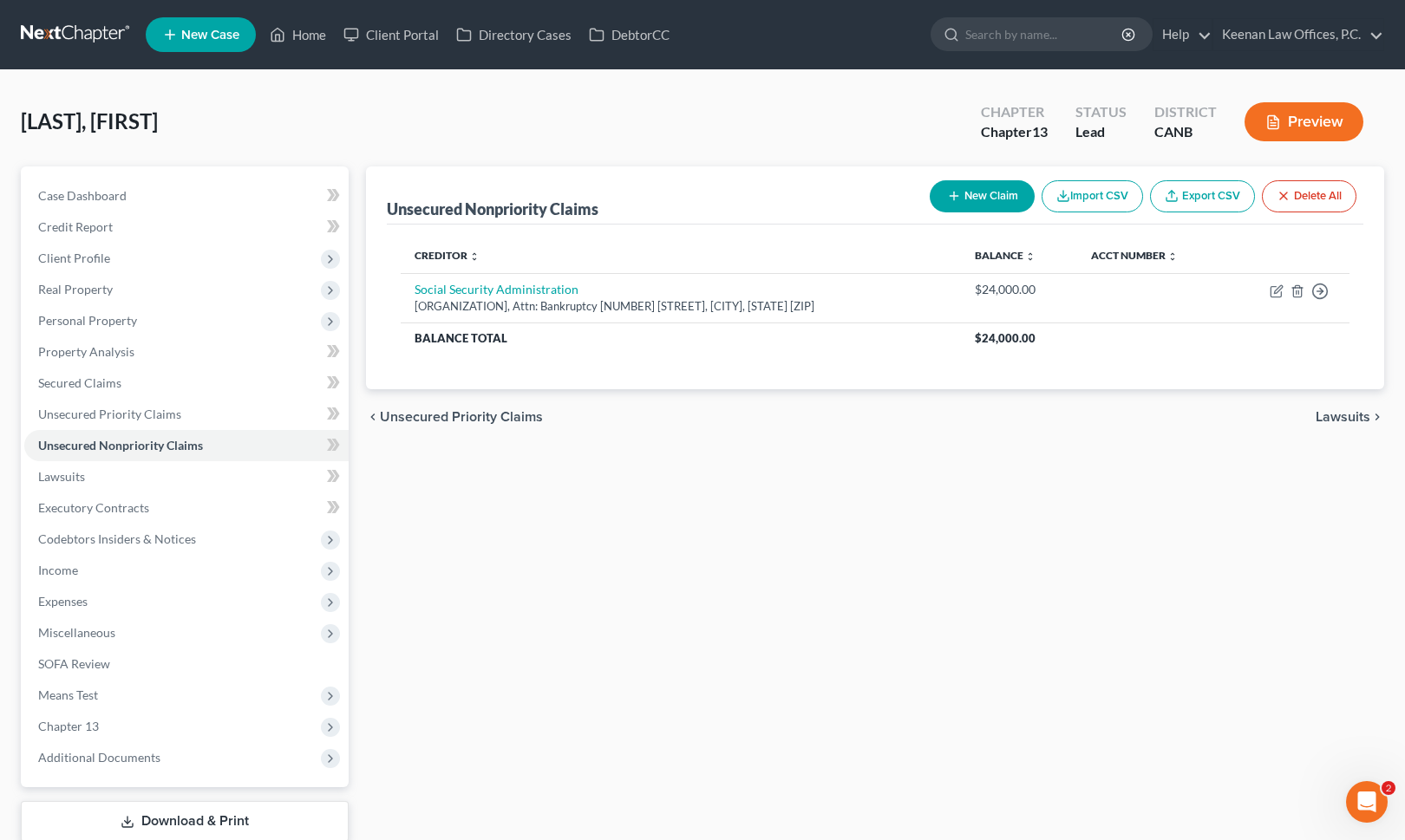 click on "New Case" at bounding box center (210, 35) 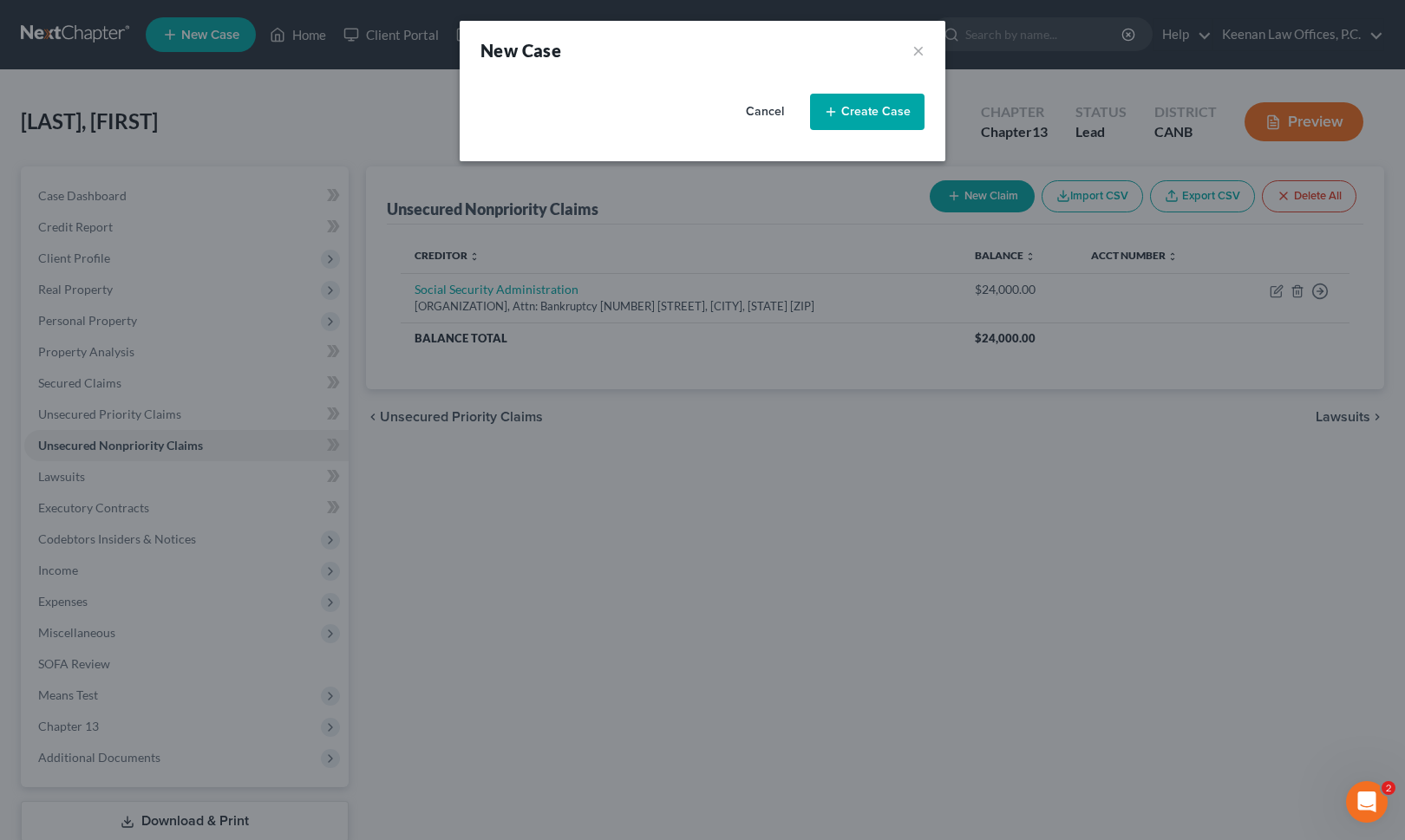 select on "9" 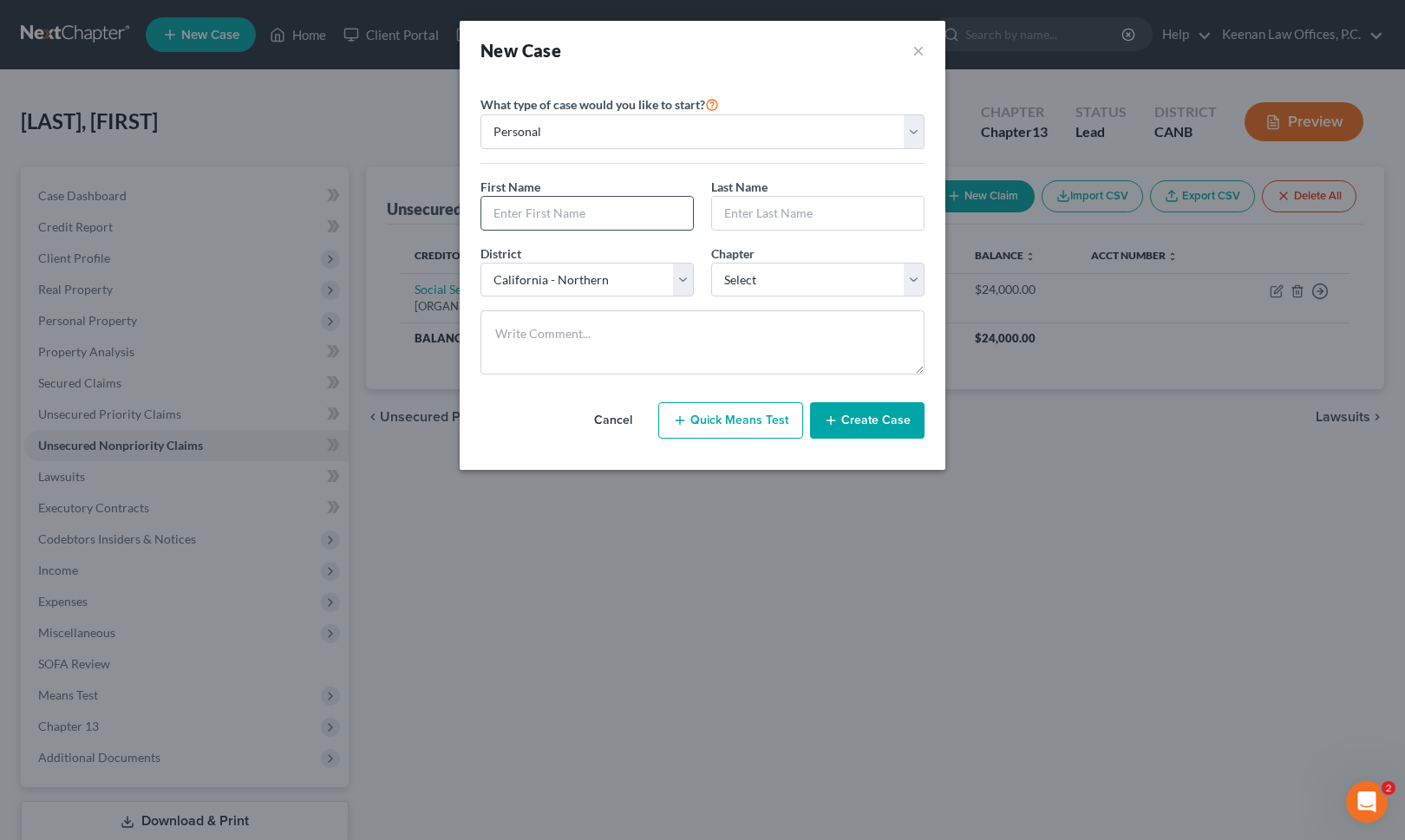 click at bounding box center (587, 213) 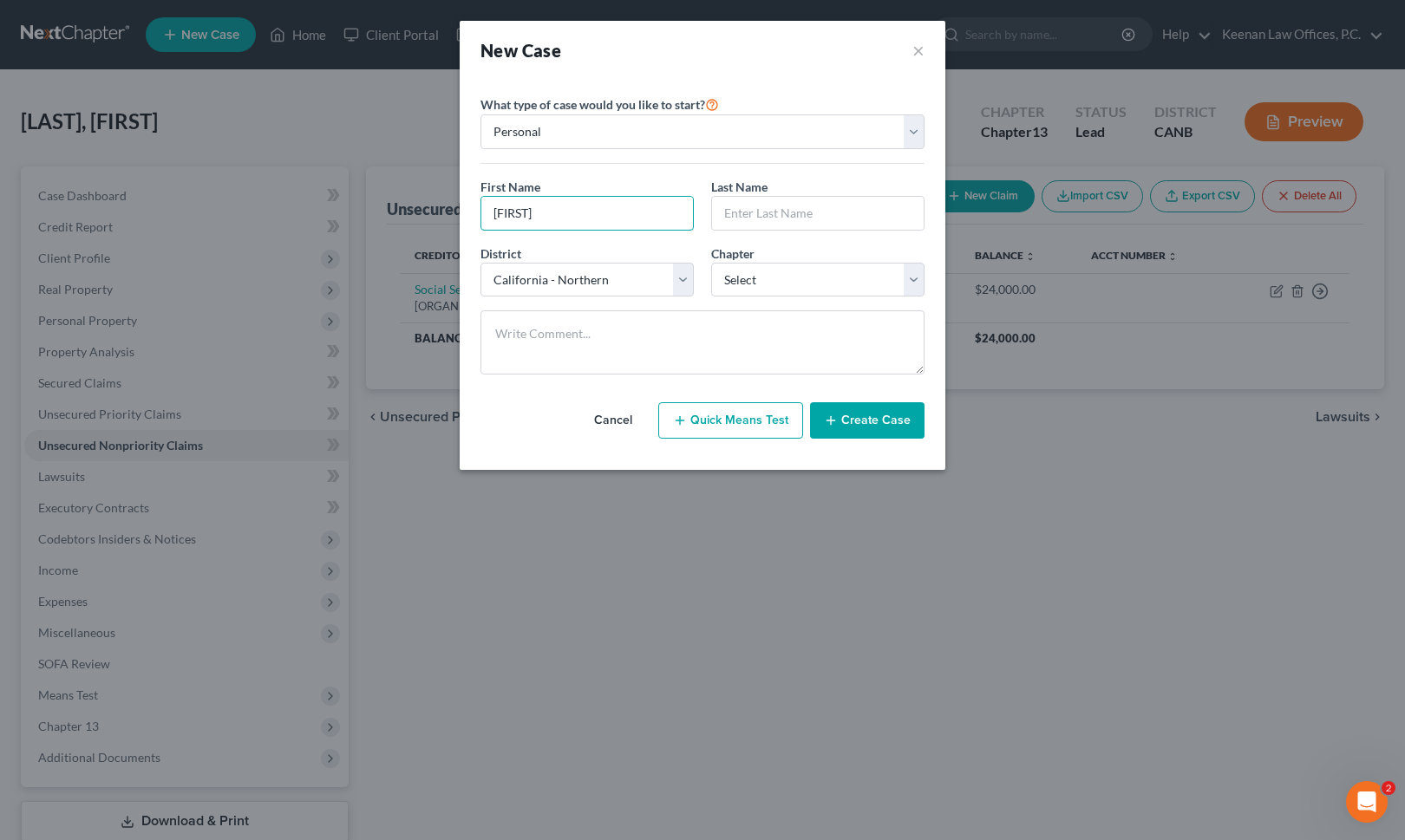 type on "Jose" 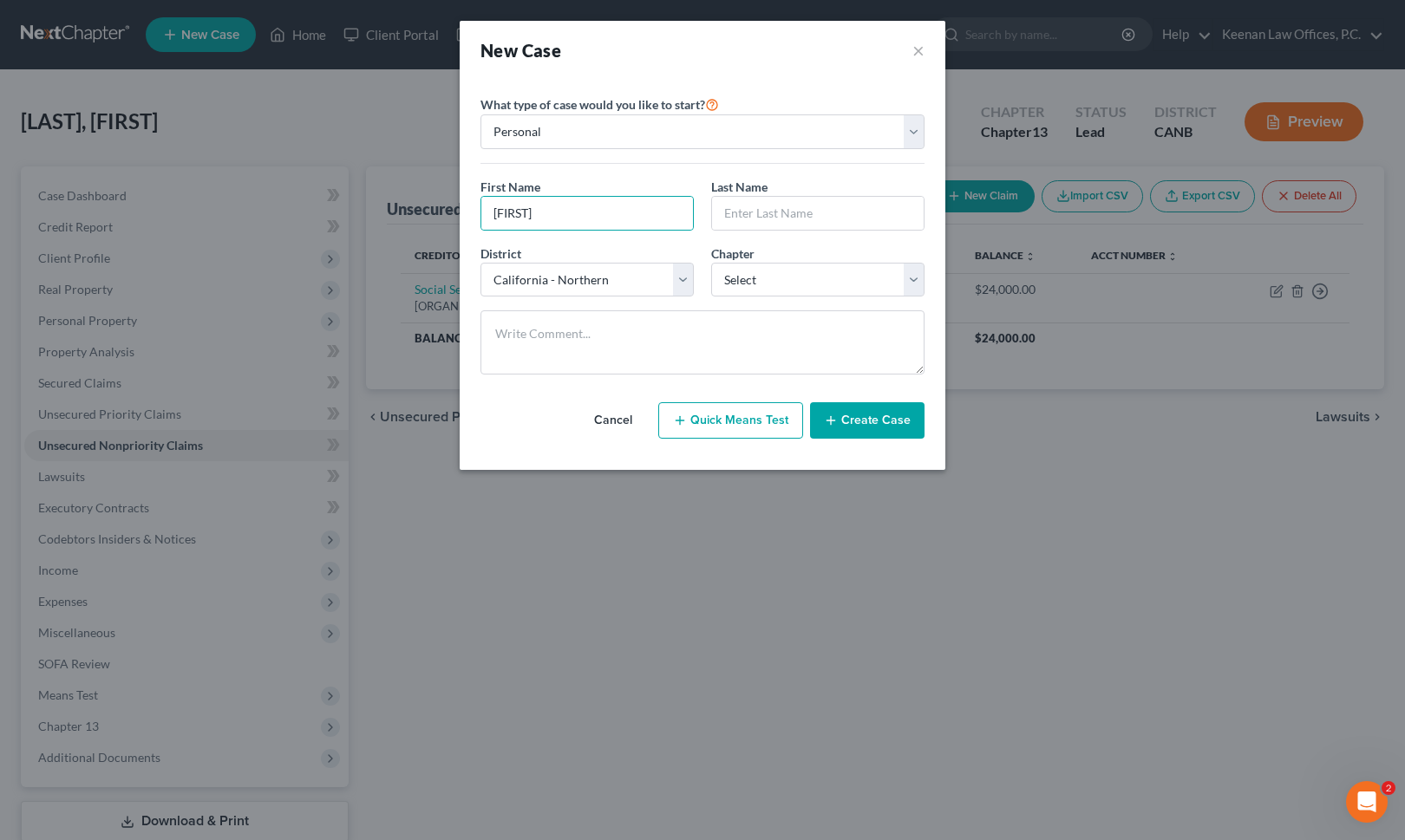 click on "Last Name
*" at bounding box center (739, 186) 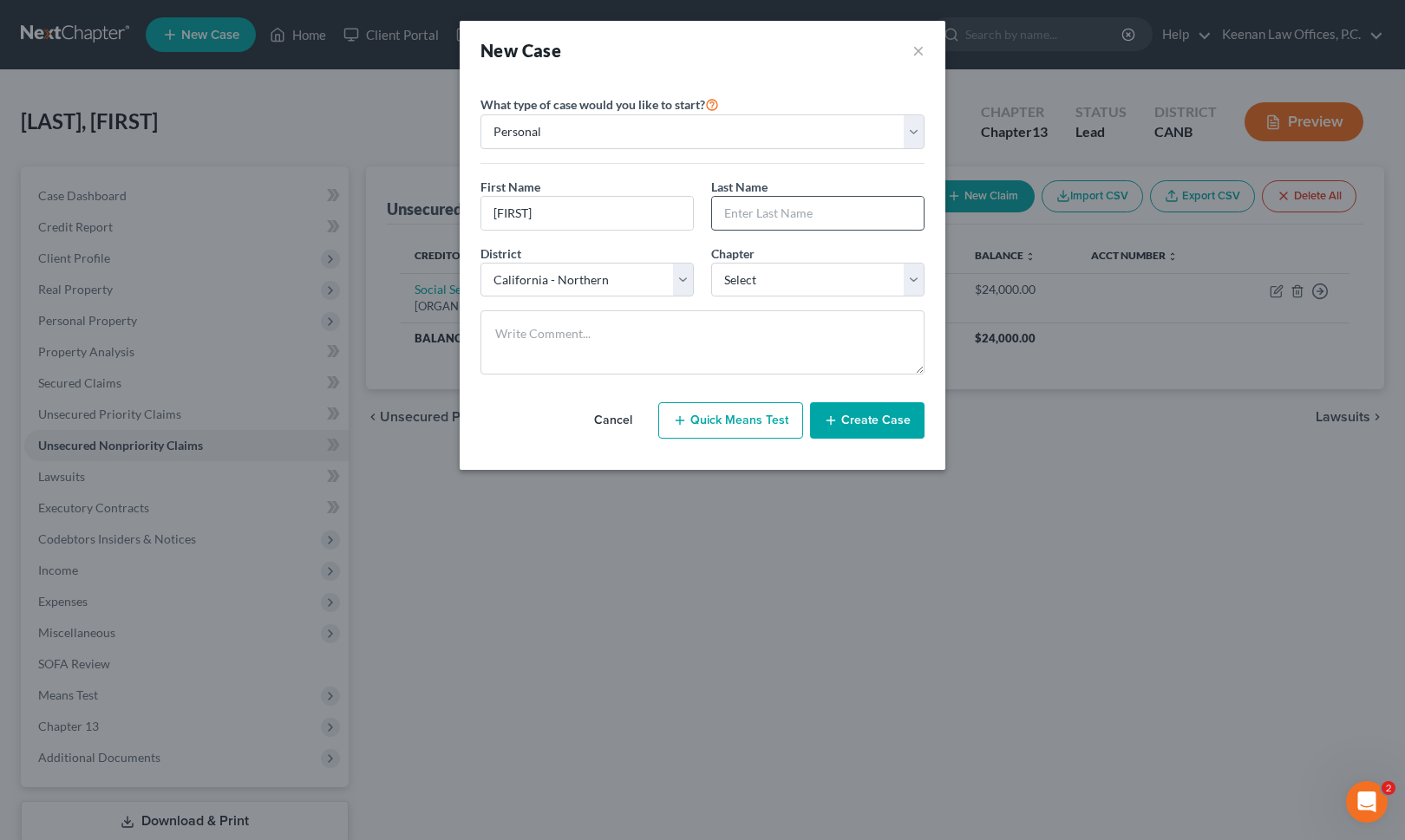 click at bounding box center (818, 213) 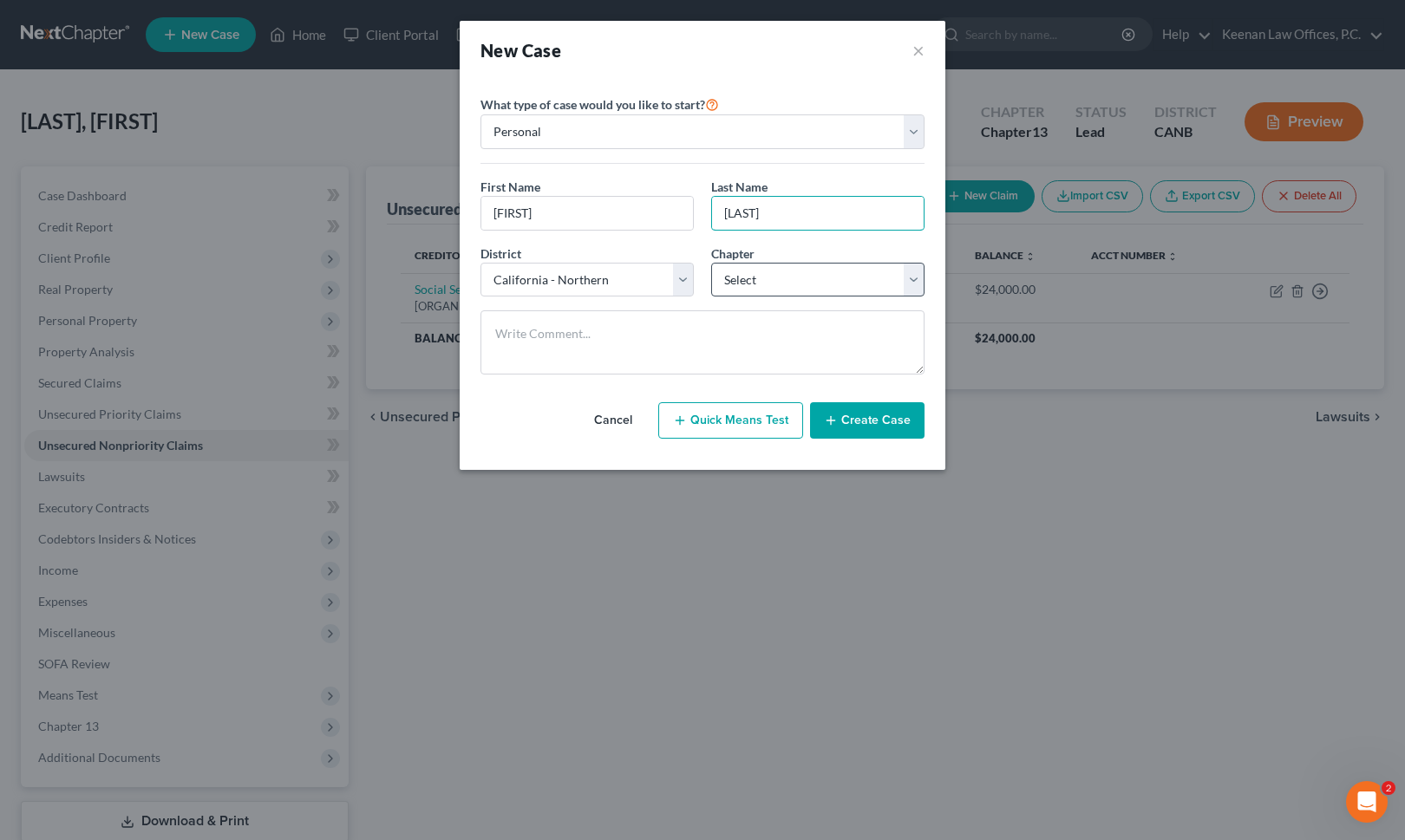 type on "Guevara" 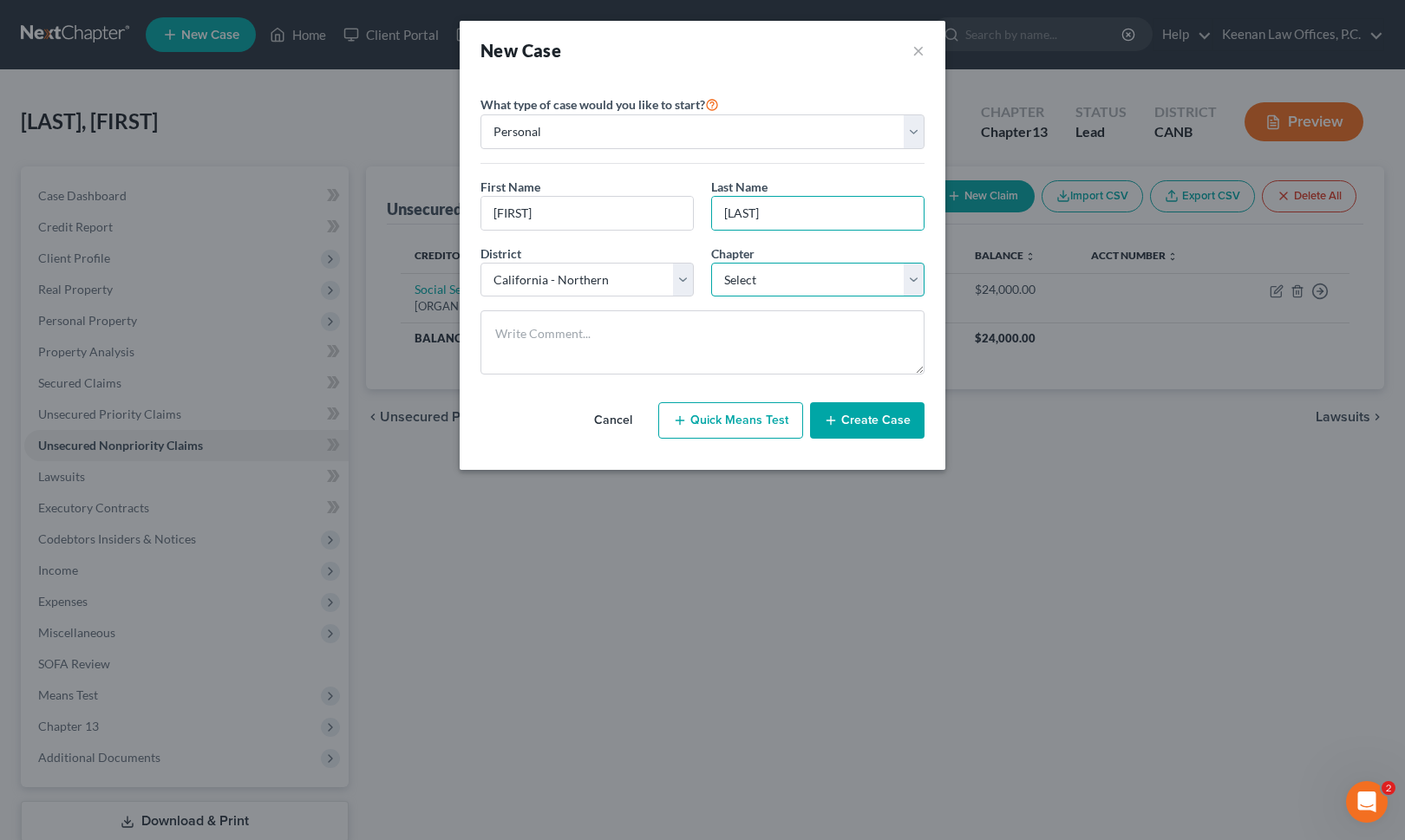 click on "Select 7 11 12 13" at bounding box center (818, 280) 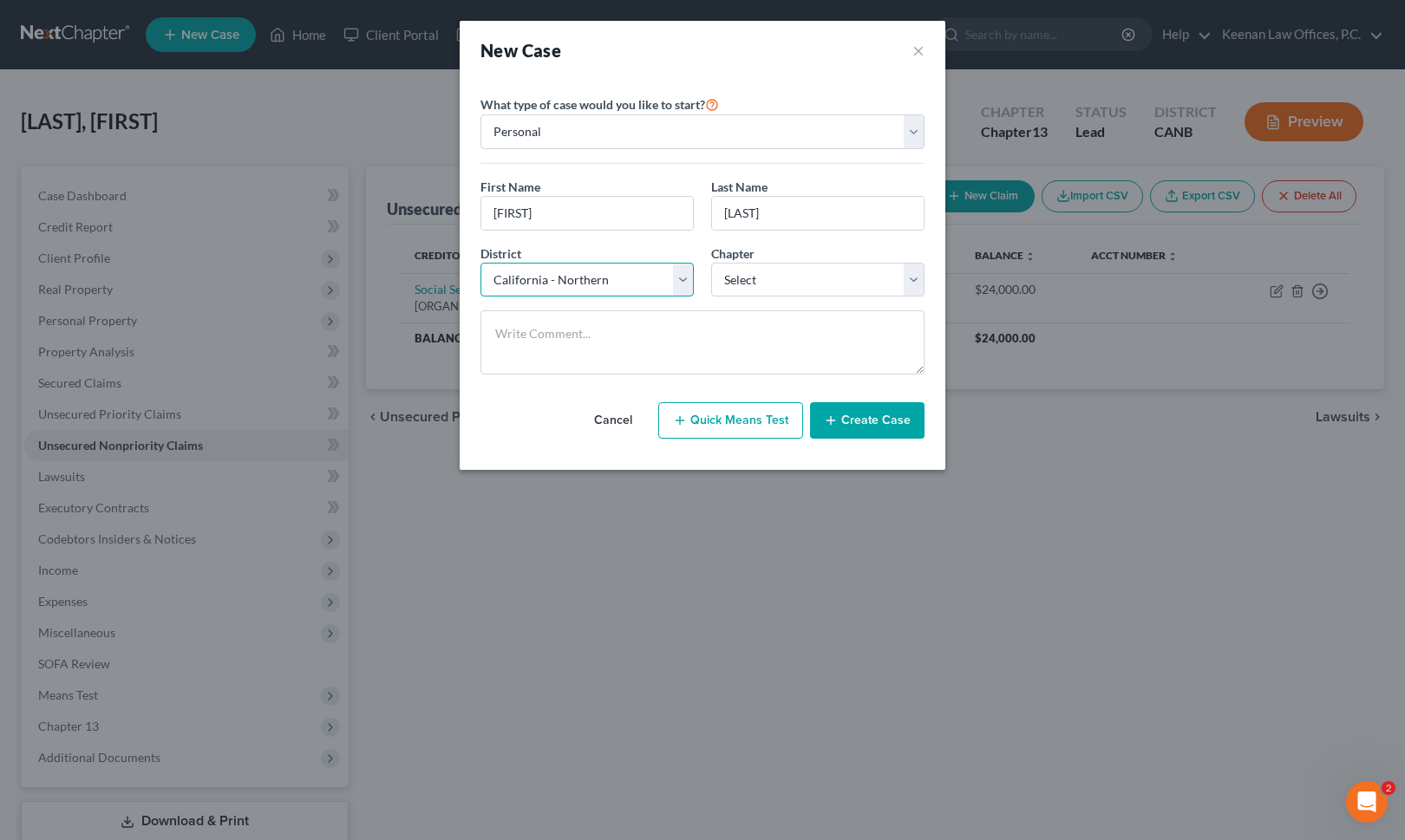 click on "Select Alabama - Middle Alabama - Northern Alabama - Southern Alaska Arizona Arkansas - Eastern Arkansas - Western California - Central California - Eastern California - Northern California - Southern Colorado Connecticut Delaware District of Columbia Florida - Middle Florida - Northern Florida - Southern Georgia - Middle Georgia - Northern Georgia - Southern Guam Hawaii Idaho Illinois - Central Illinois - Northern Illinois - Southern Indiana - Northern Indiana - Southern Iowa - Northern Iowa - Southern Kansas Kentucky - Eastern Kentucky - Western Louisiana - Eastern Louisiana - Middle Louisiana - Western Maine Maryland Massachusetts Michigan - Eastern Michigan - Western Minnesota Mississippi - Northern Mississippi - Southern Missouri - Eastern Missouri - Western Montana Nebraska Nevada New Hampshire New Jersey New Mexico New York - Eastern New York - Northern New York - Southern New York - Western North Carolina - Eastern North Carolina - Middle North Carolina - Western North Dakota Ohio - Northern Oregon" at bounding box center [587, 280] 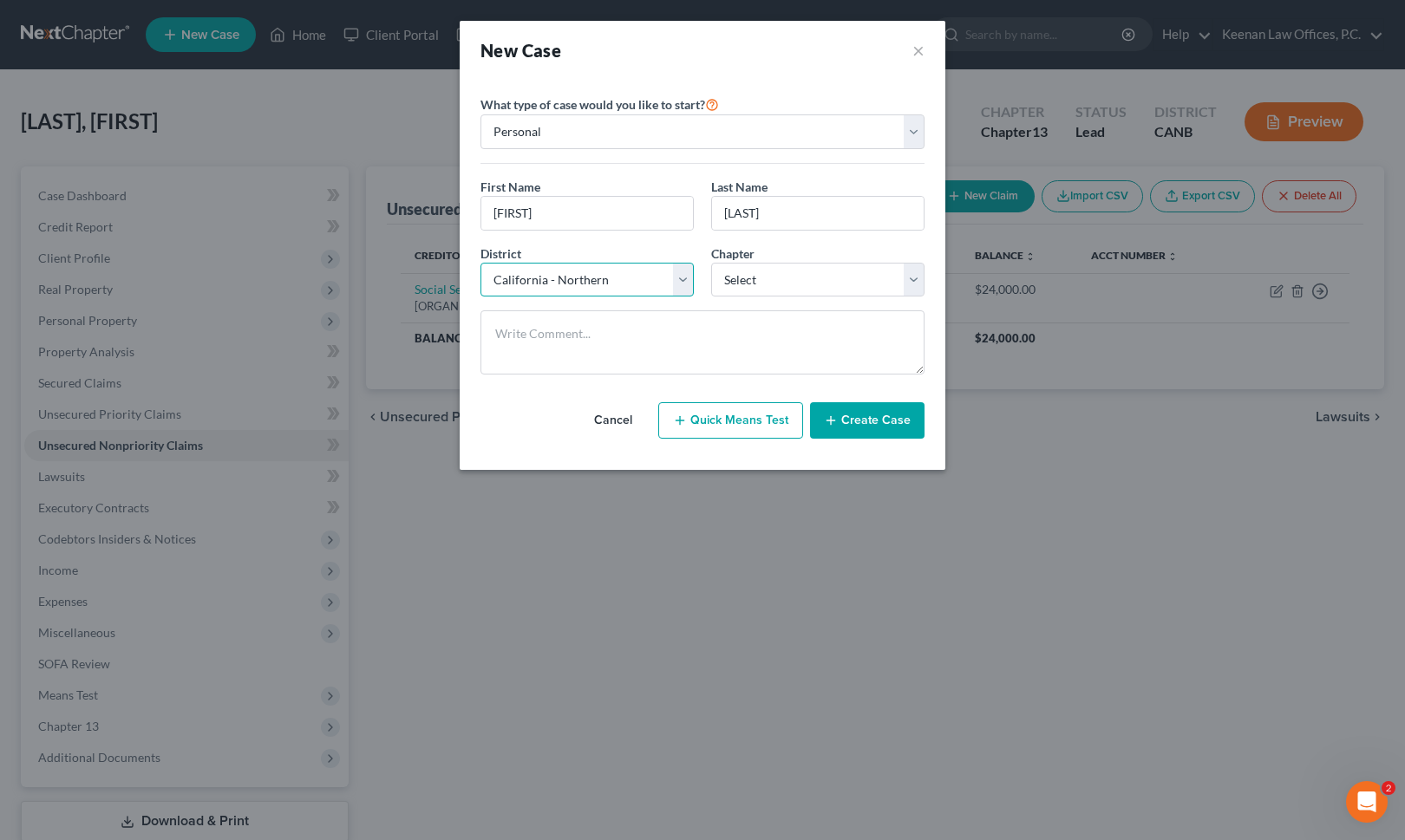 select on "8" 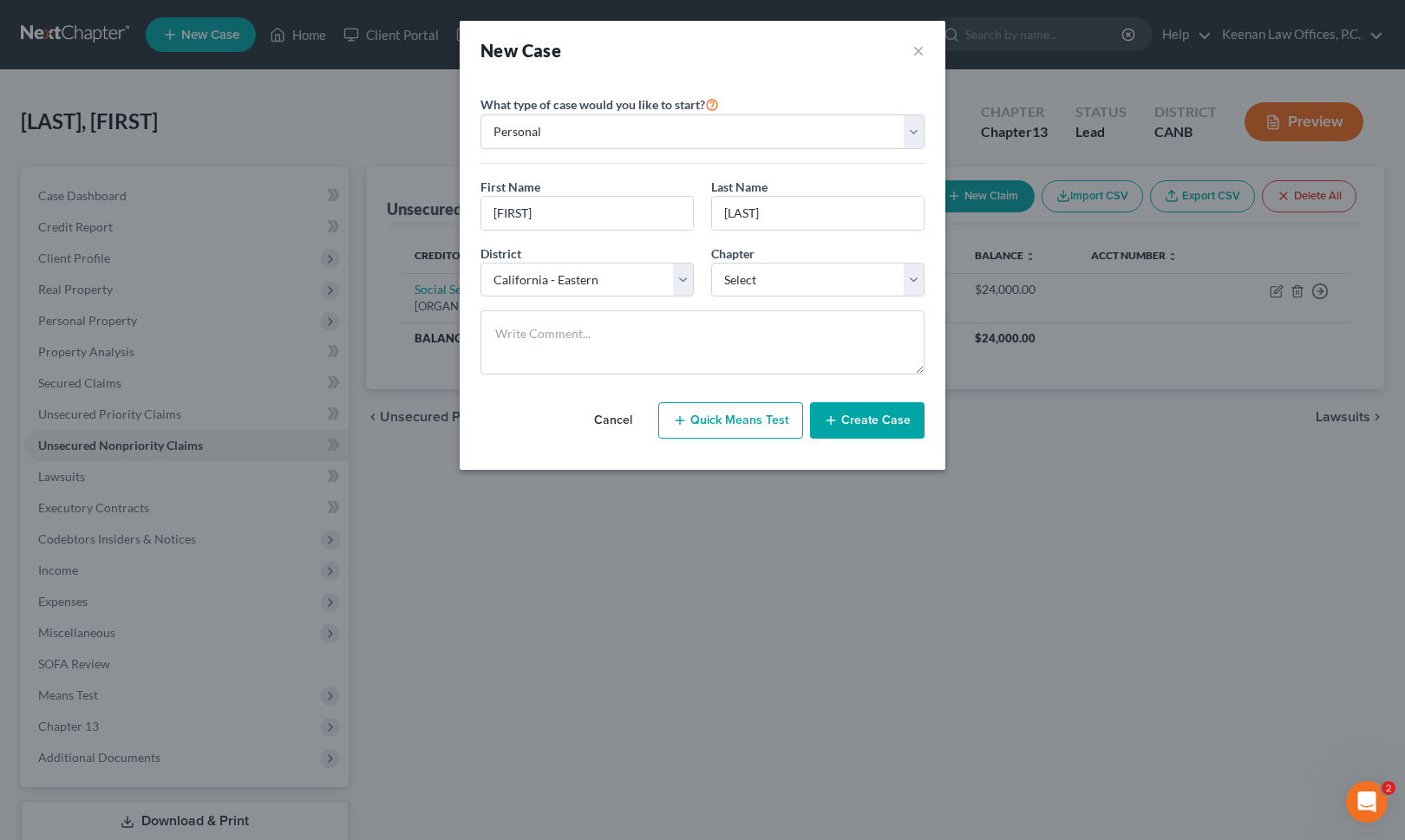click on "Create Case" at bounding box center [867, 420] 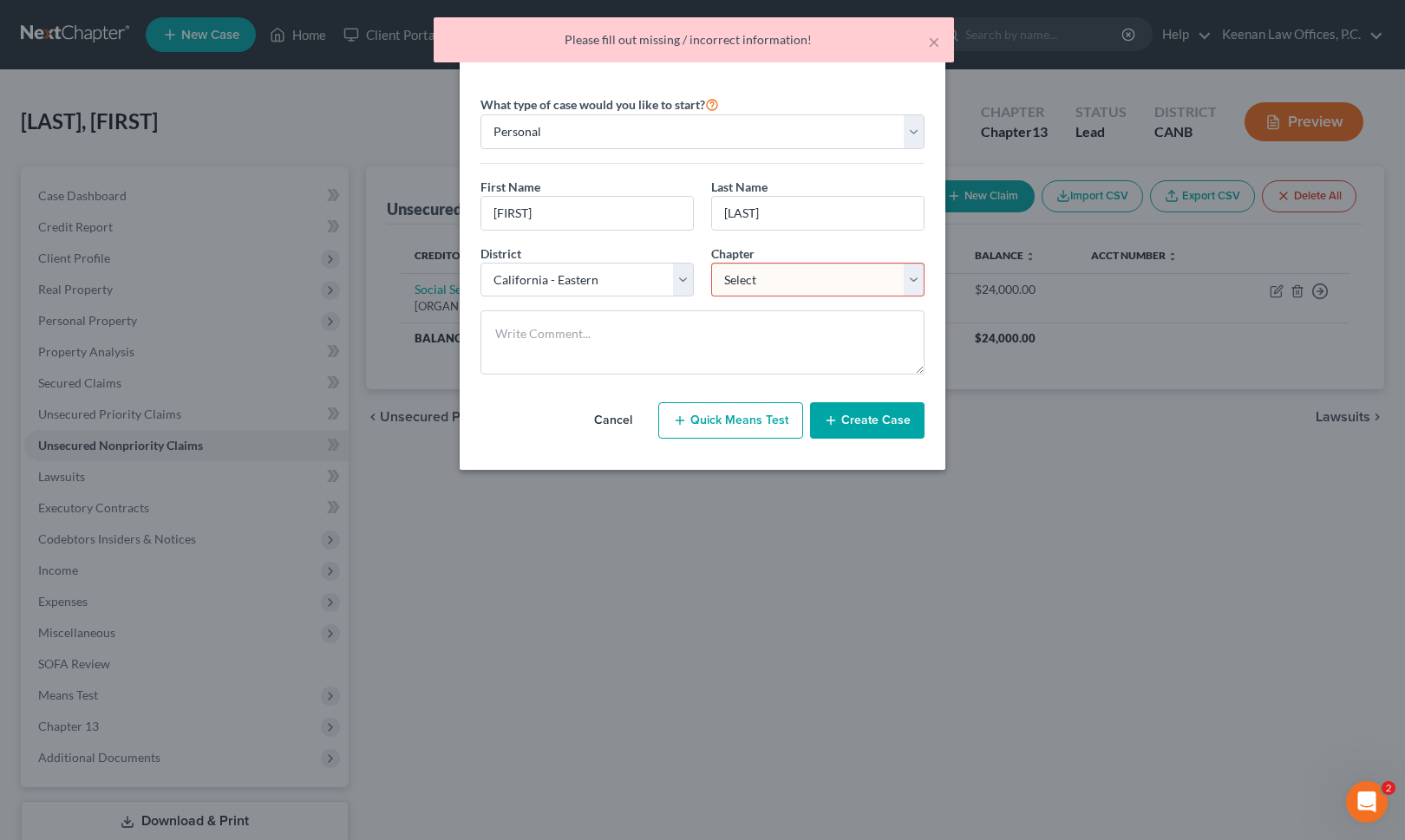 click on "Select 7 11 12 13" at bounding box center [818, 280] 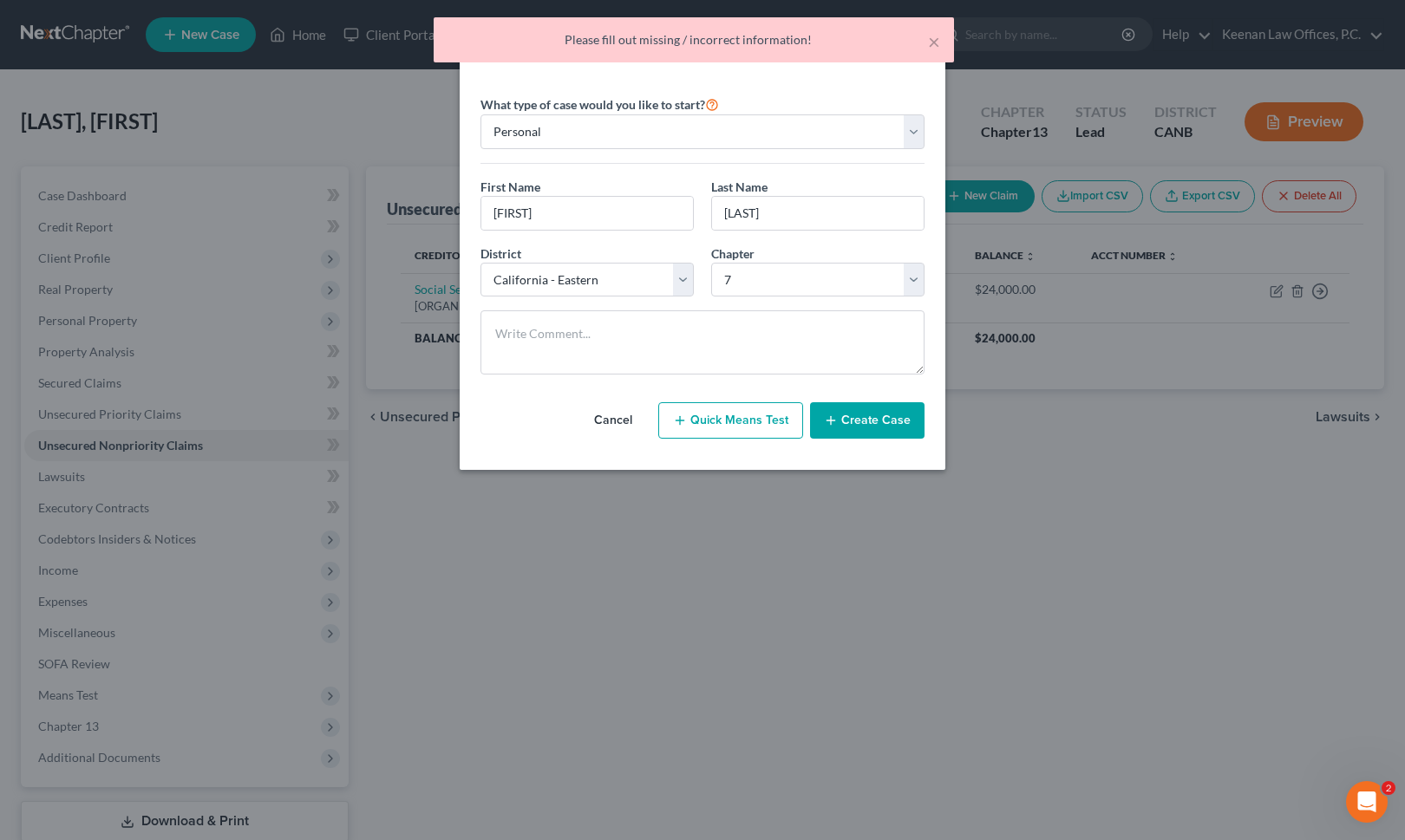 click on "Create Case" at bounding box center [867, 420] 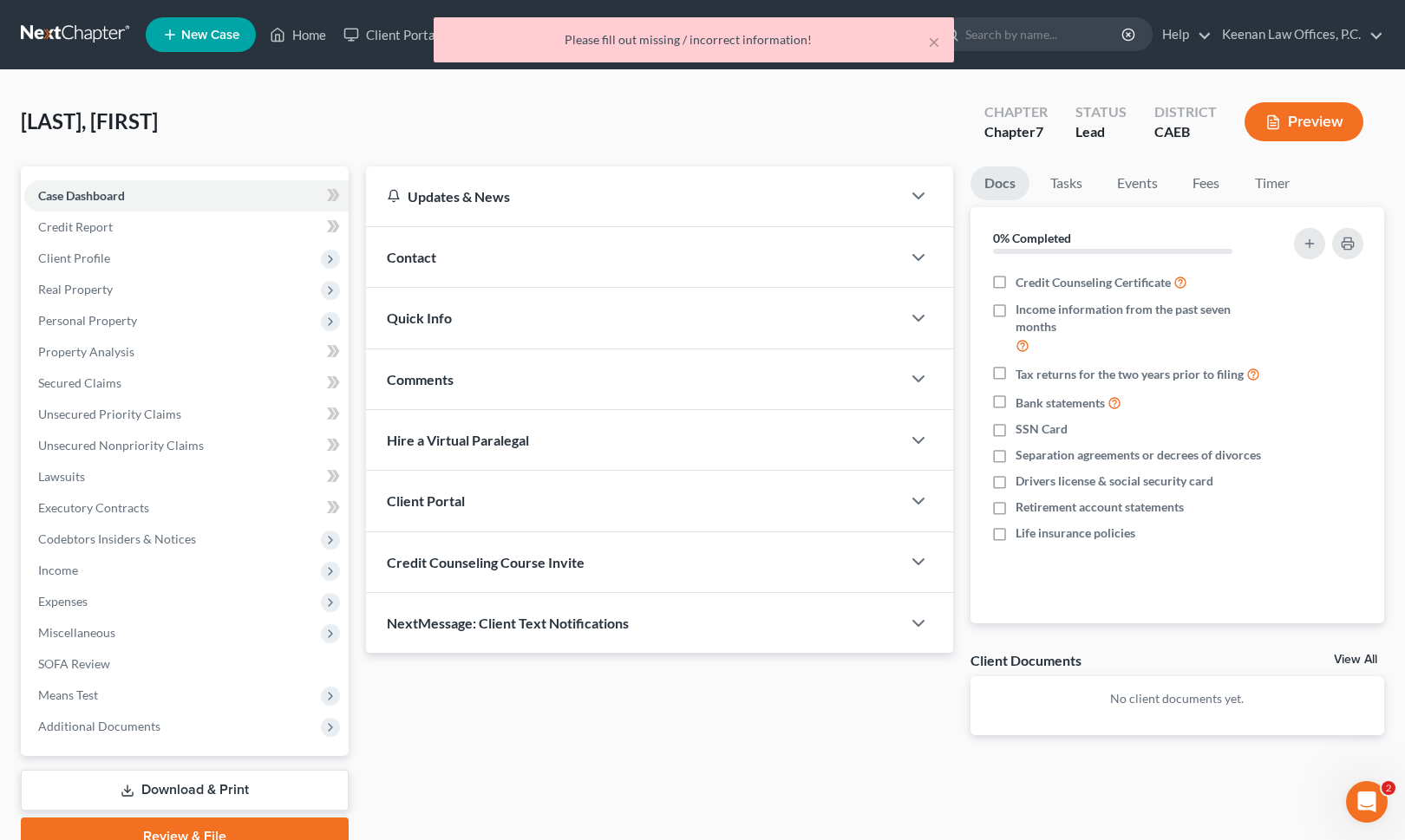 click on "Contact" at bounding box center (633, 257) 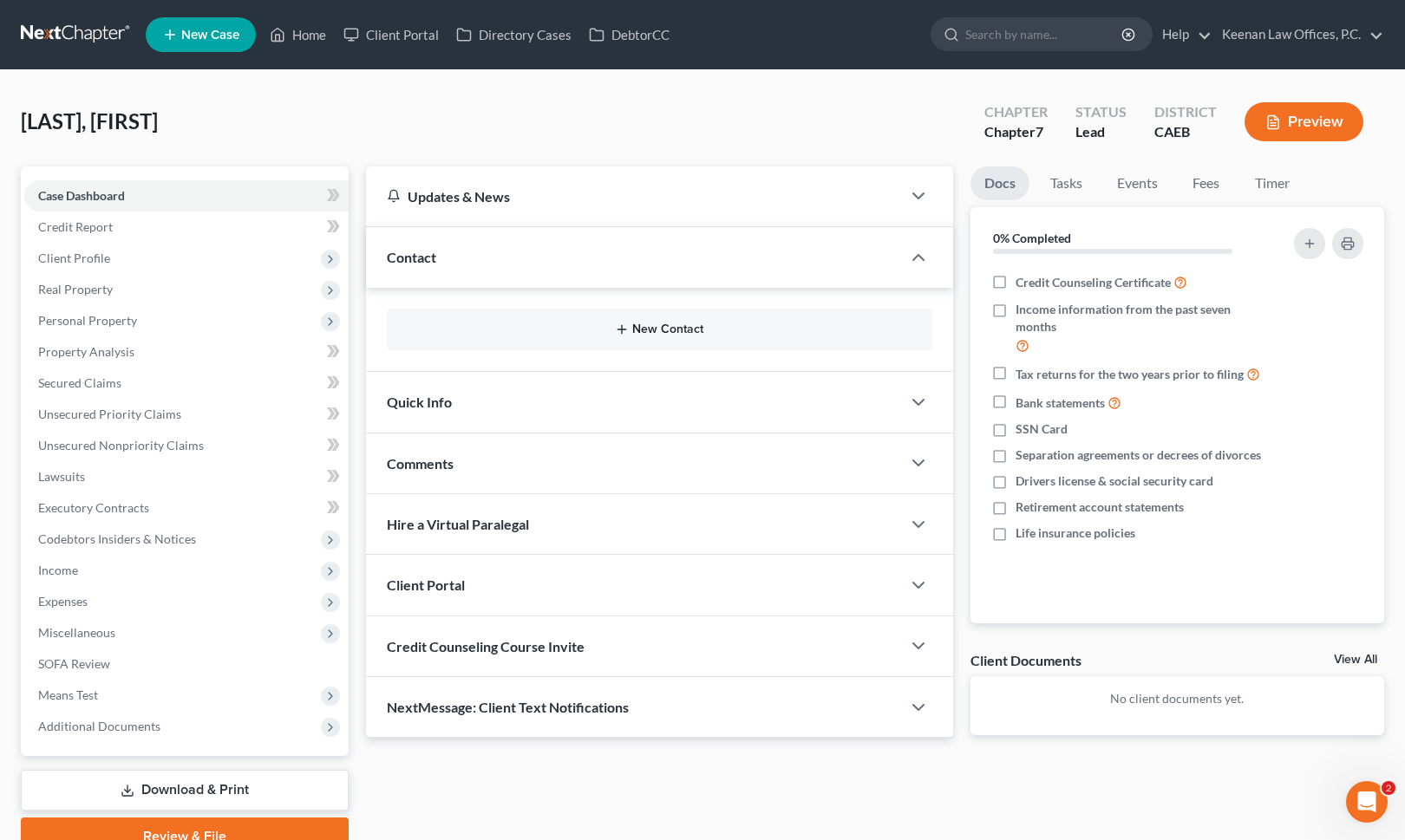 click on "New Contact" at bounding box center (659, 329) 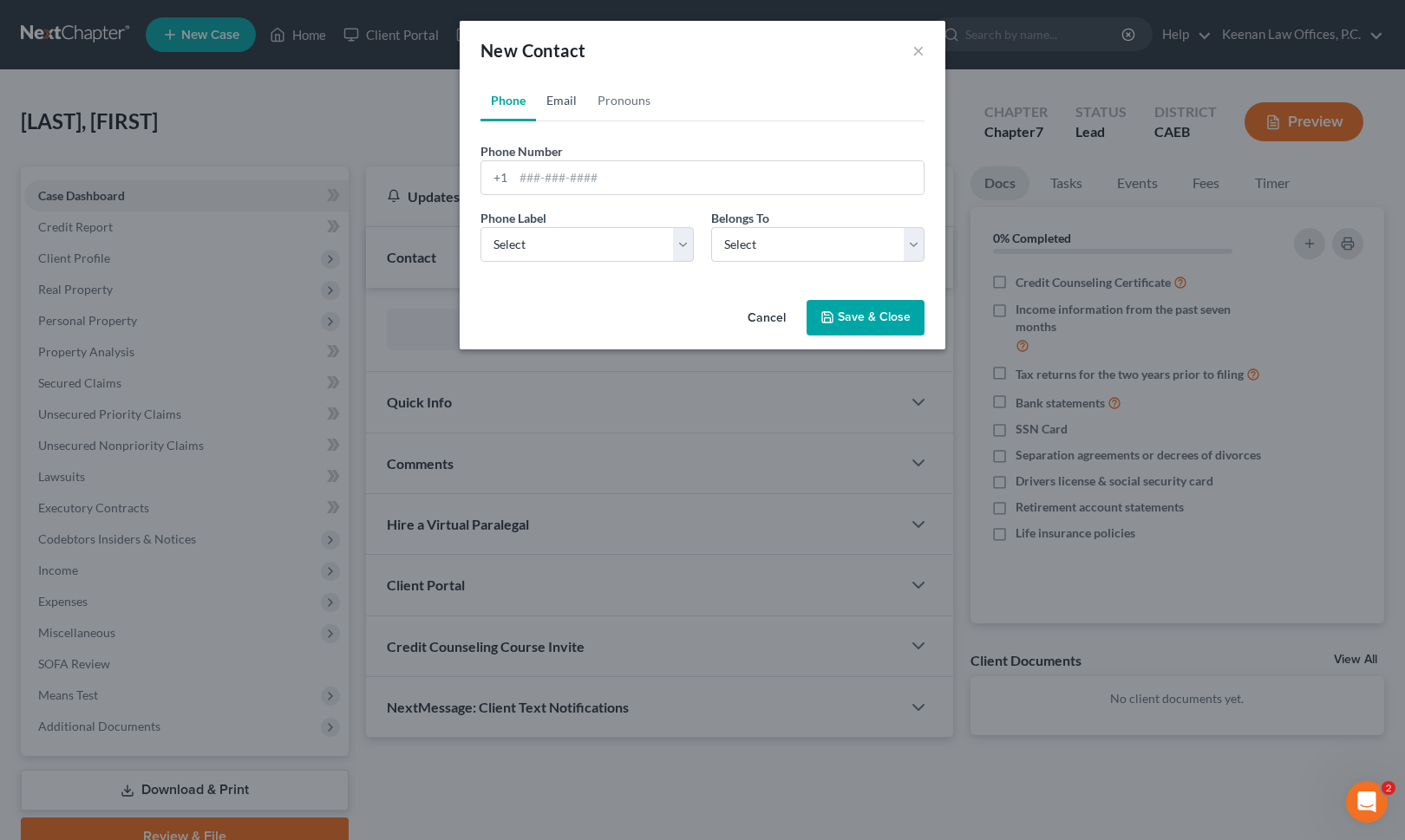 click on "Email" at bounding box center [561, 101] 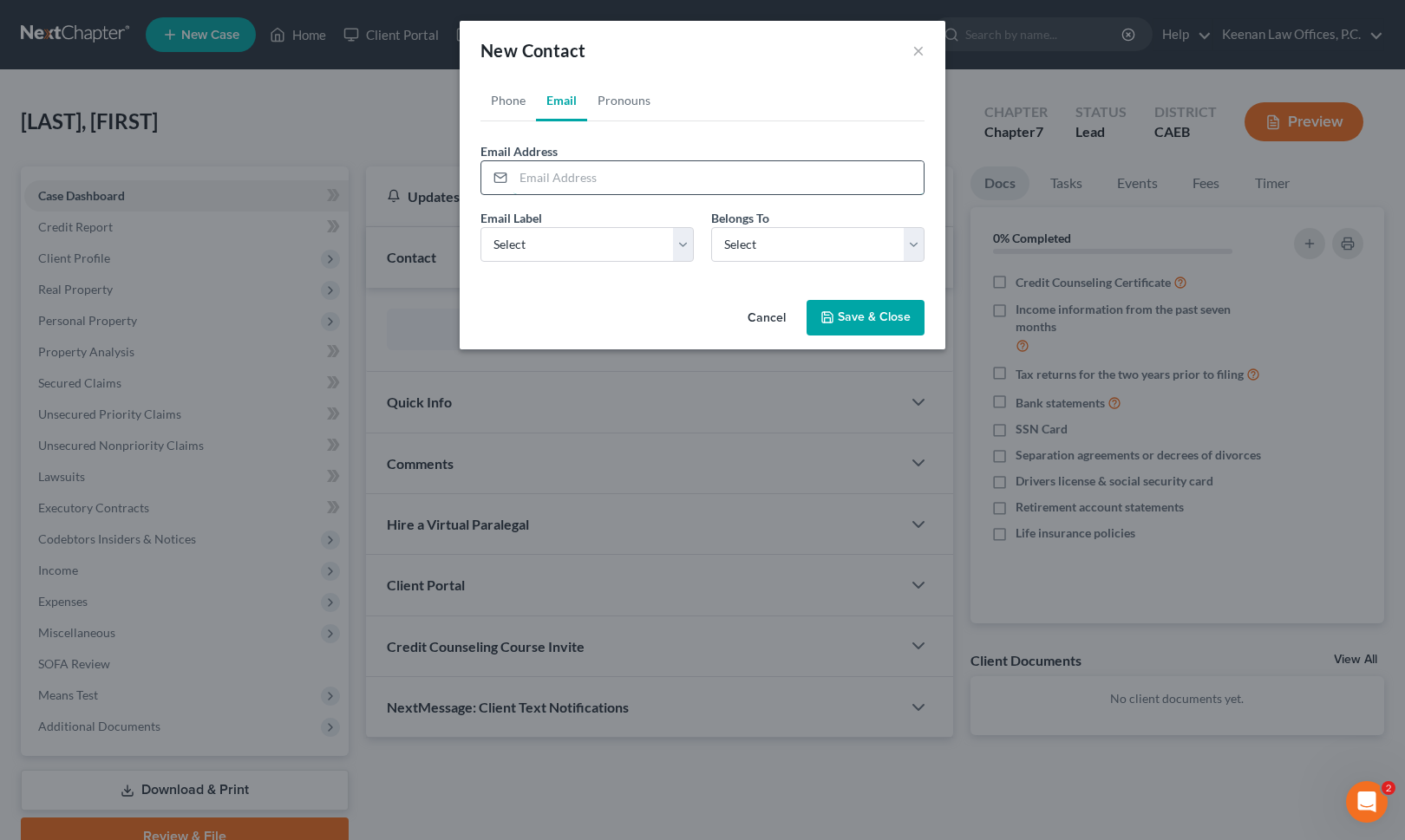 click at bounding box center (718, 178) 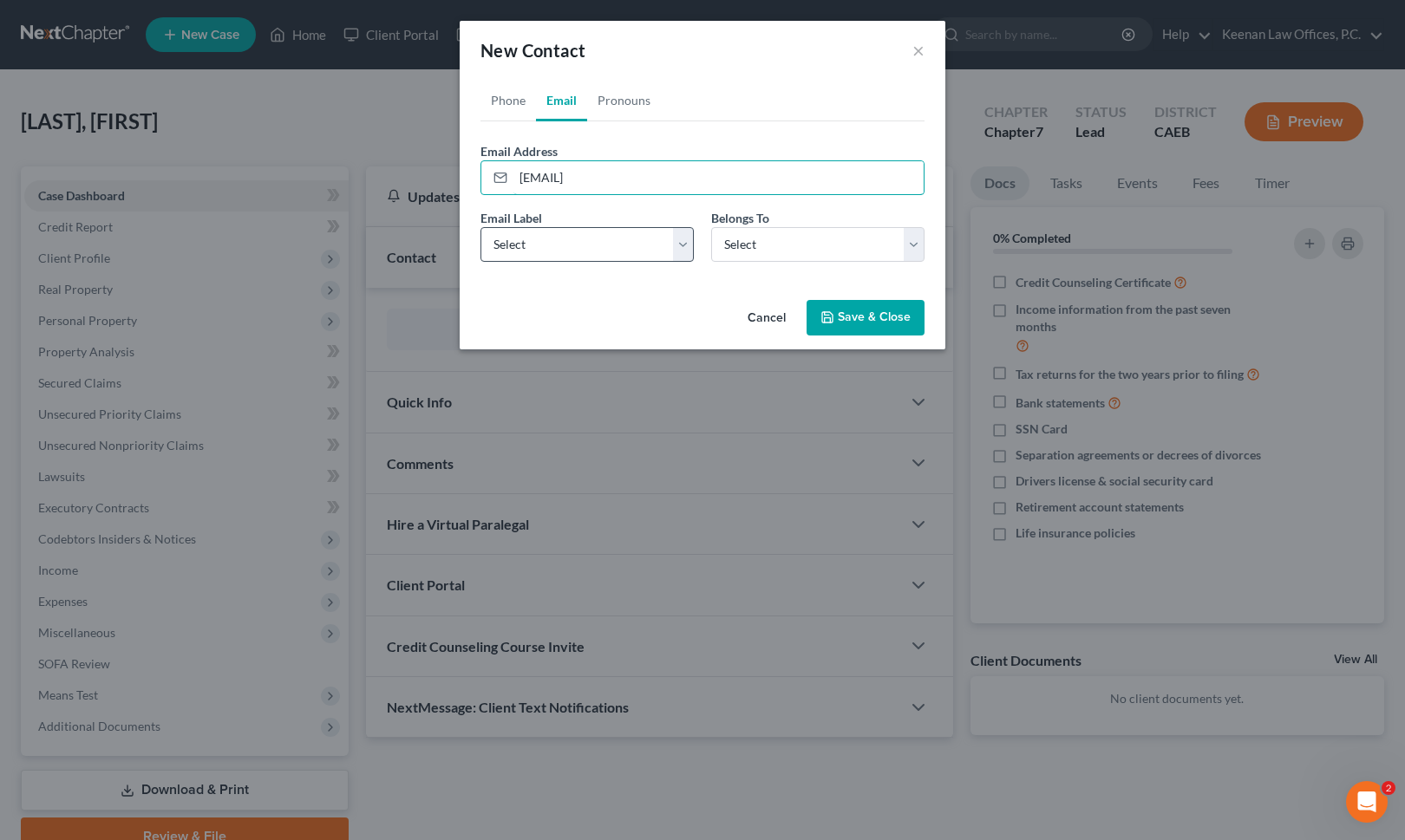 type on "jose126jose@gmail.com" 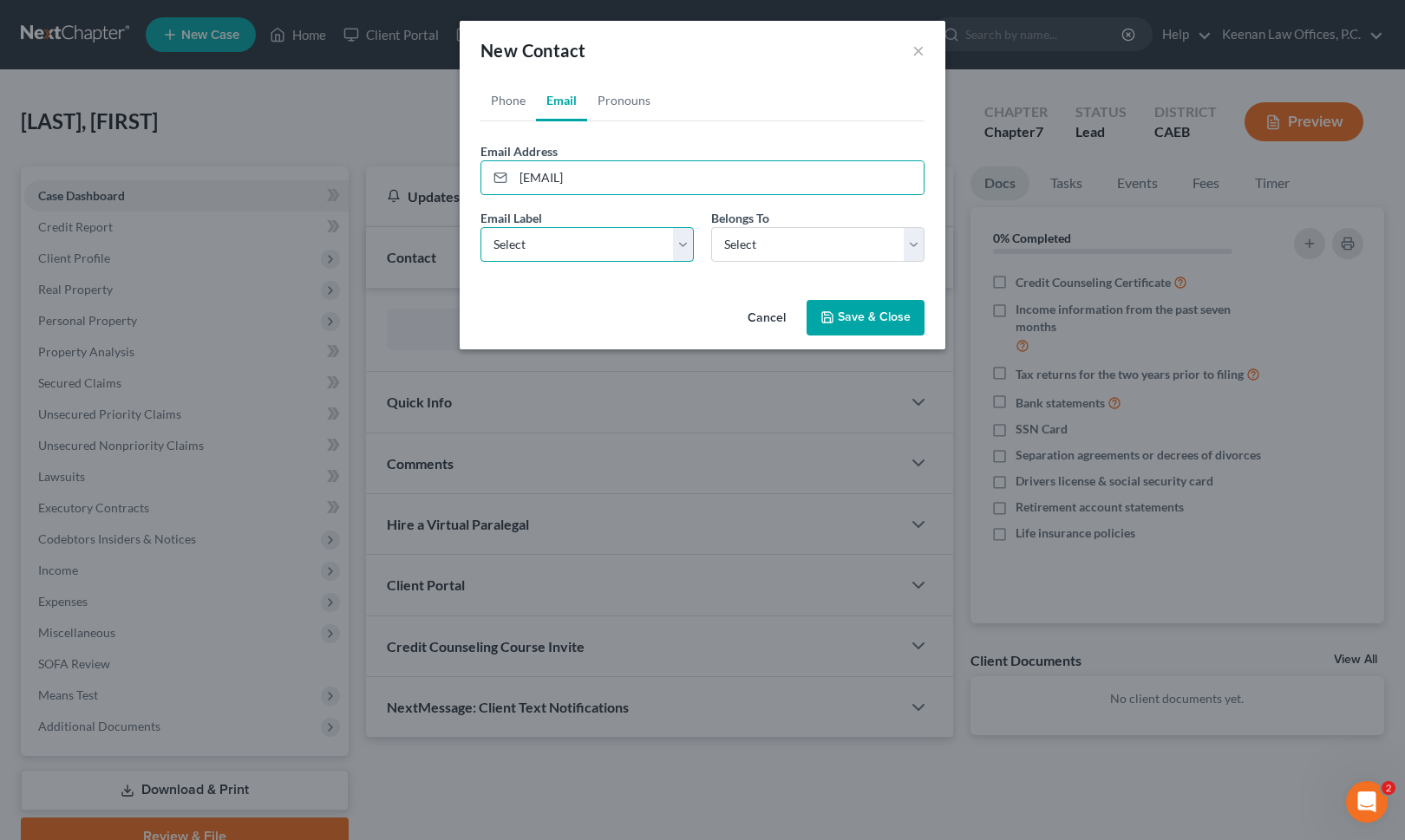 click on "Select Home Work Other" at bounding box center (587, 244) 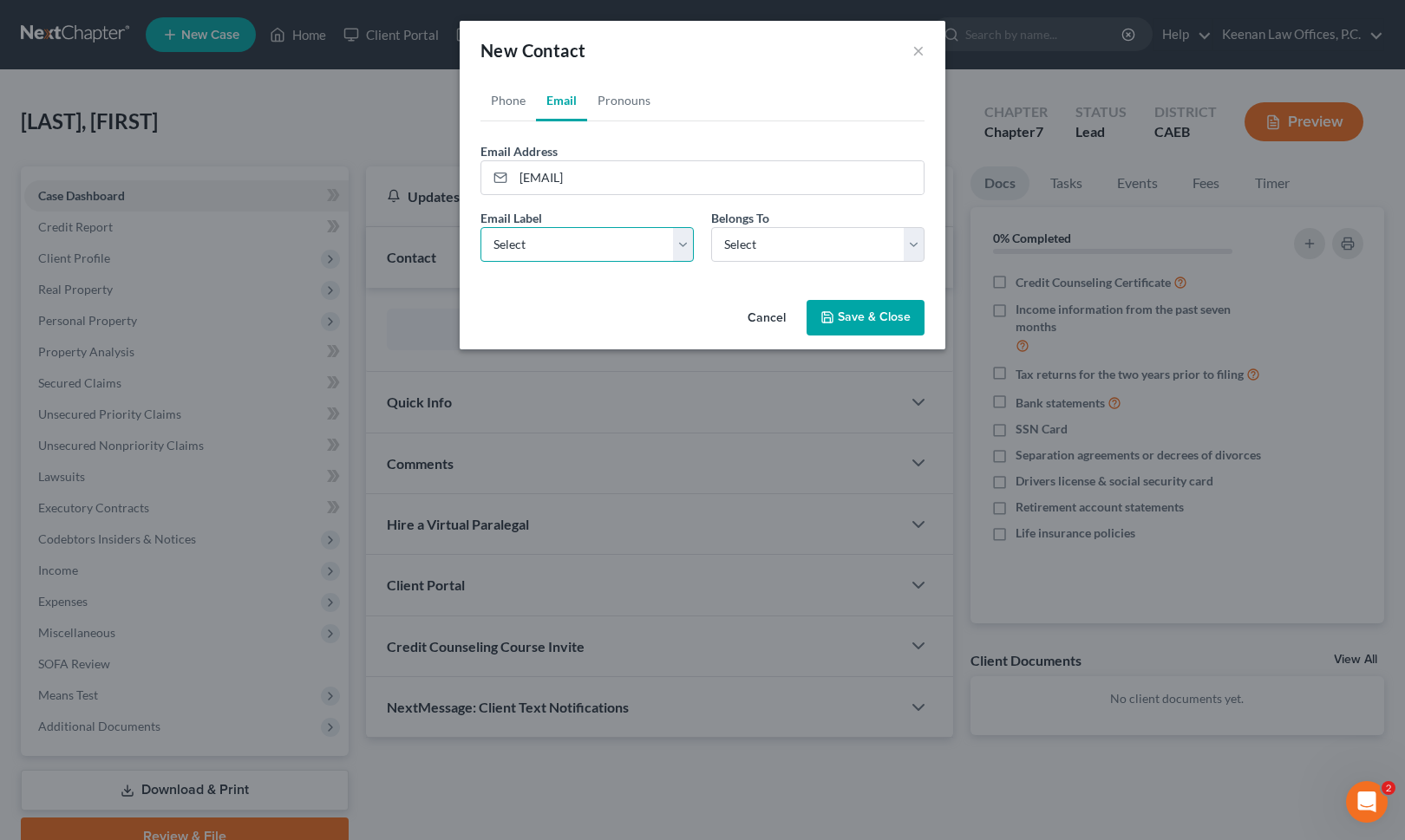 select on "0" 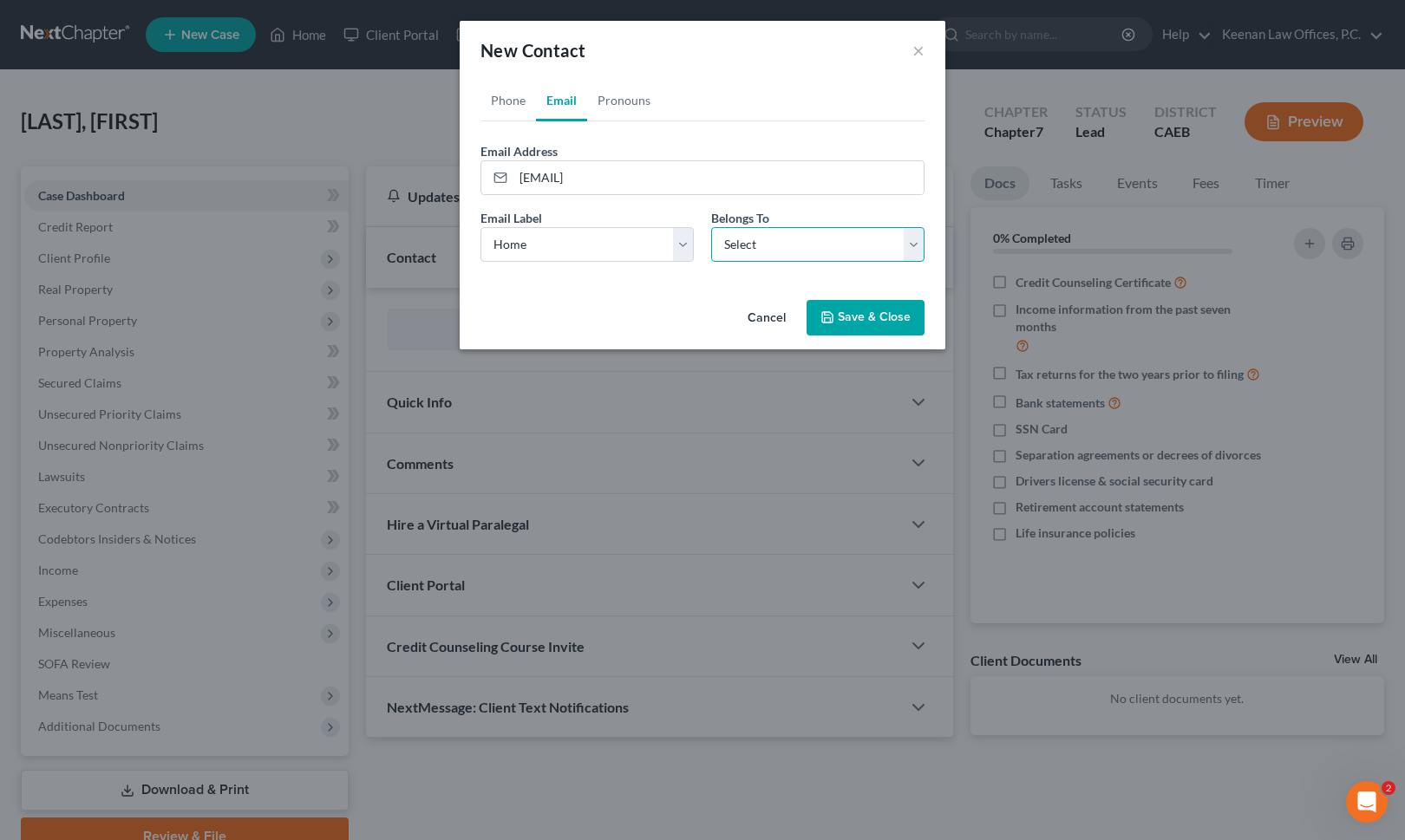 click on "Select Client Other" at bounding box center [818, 244] 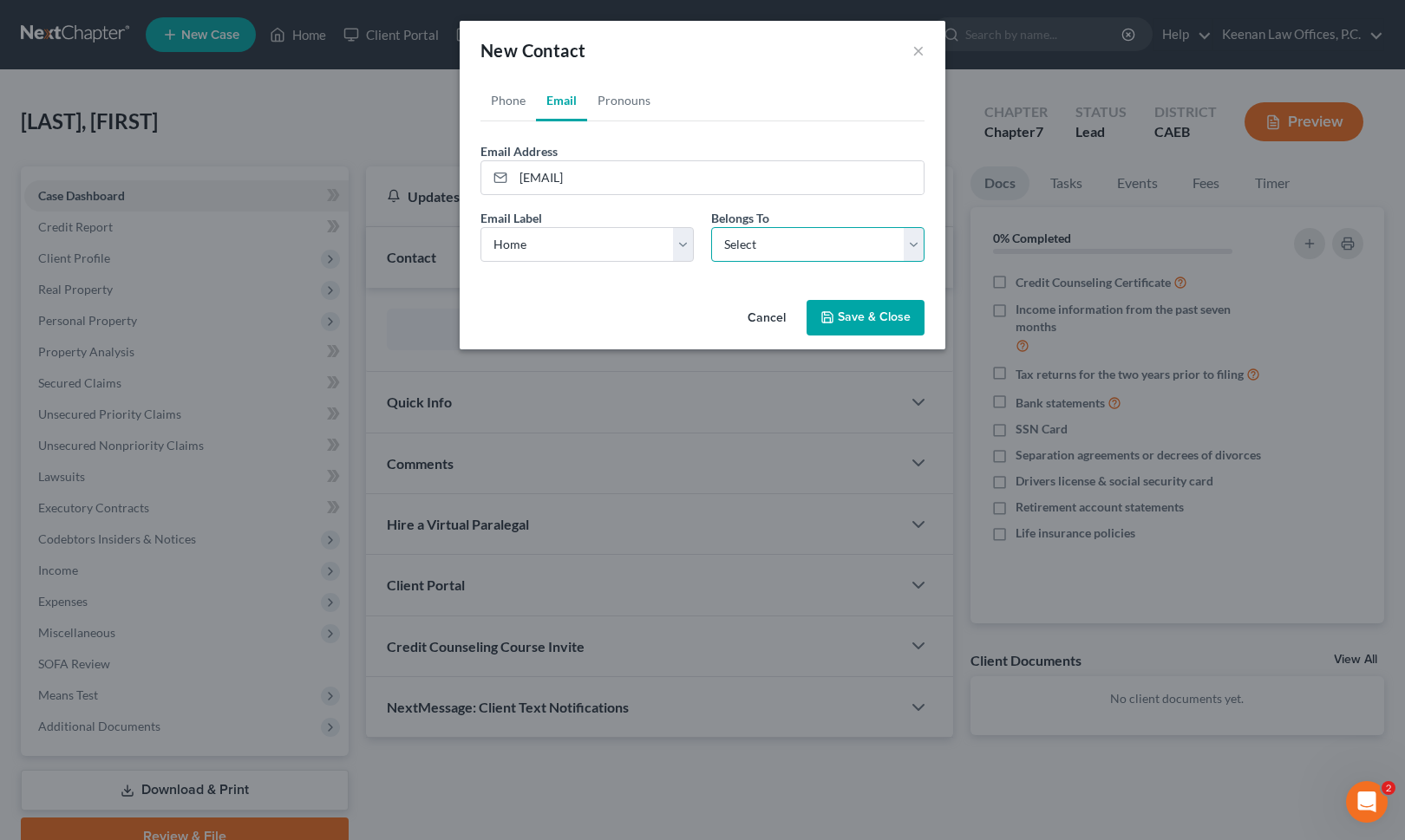 select on "0" 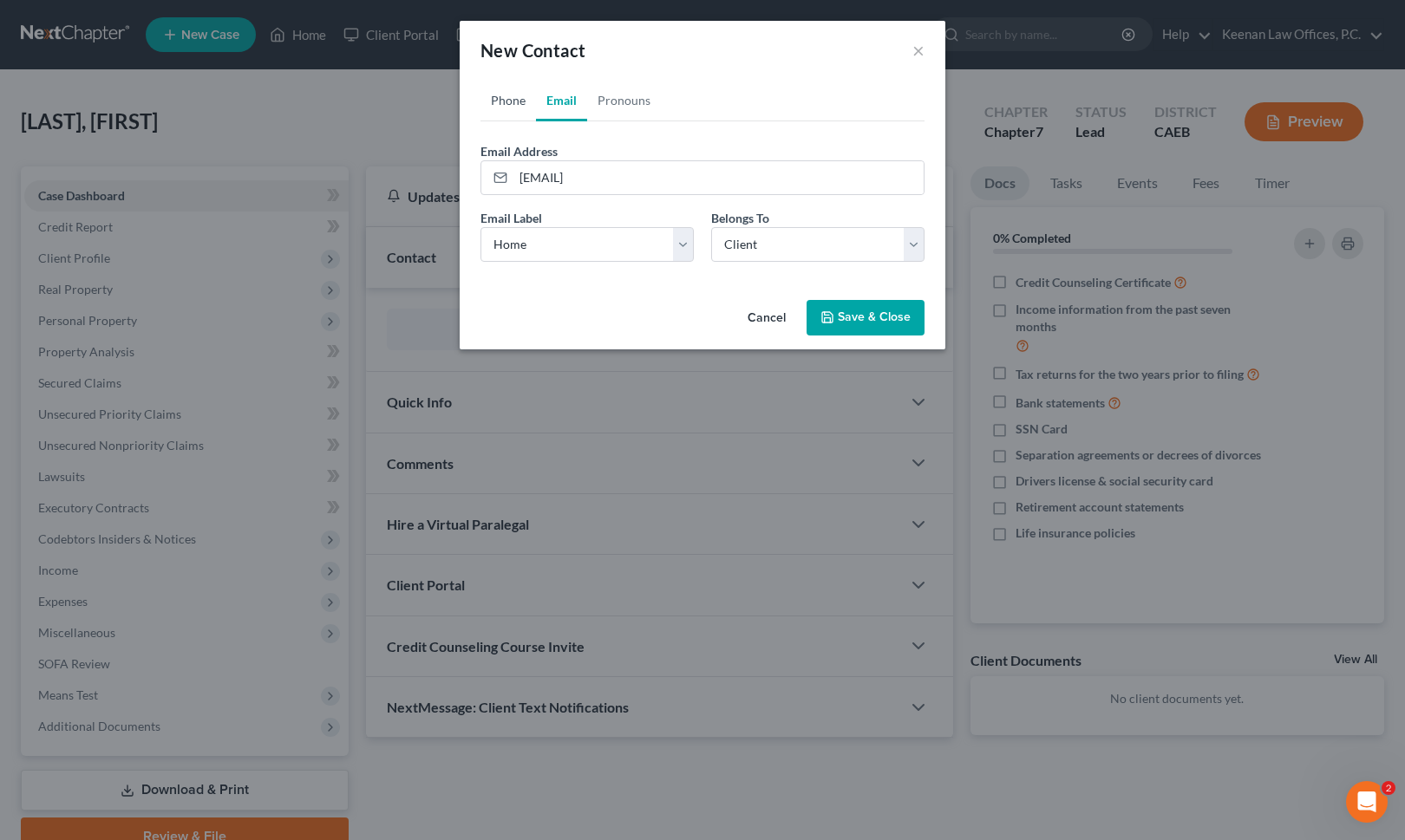 click on "Phone" at bounding box center [508, 101] 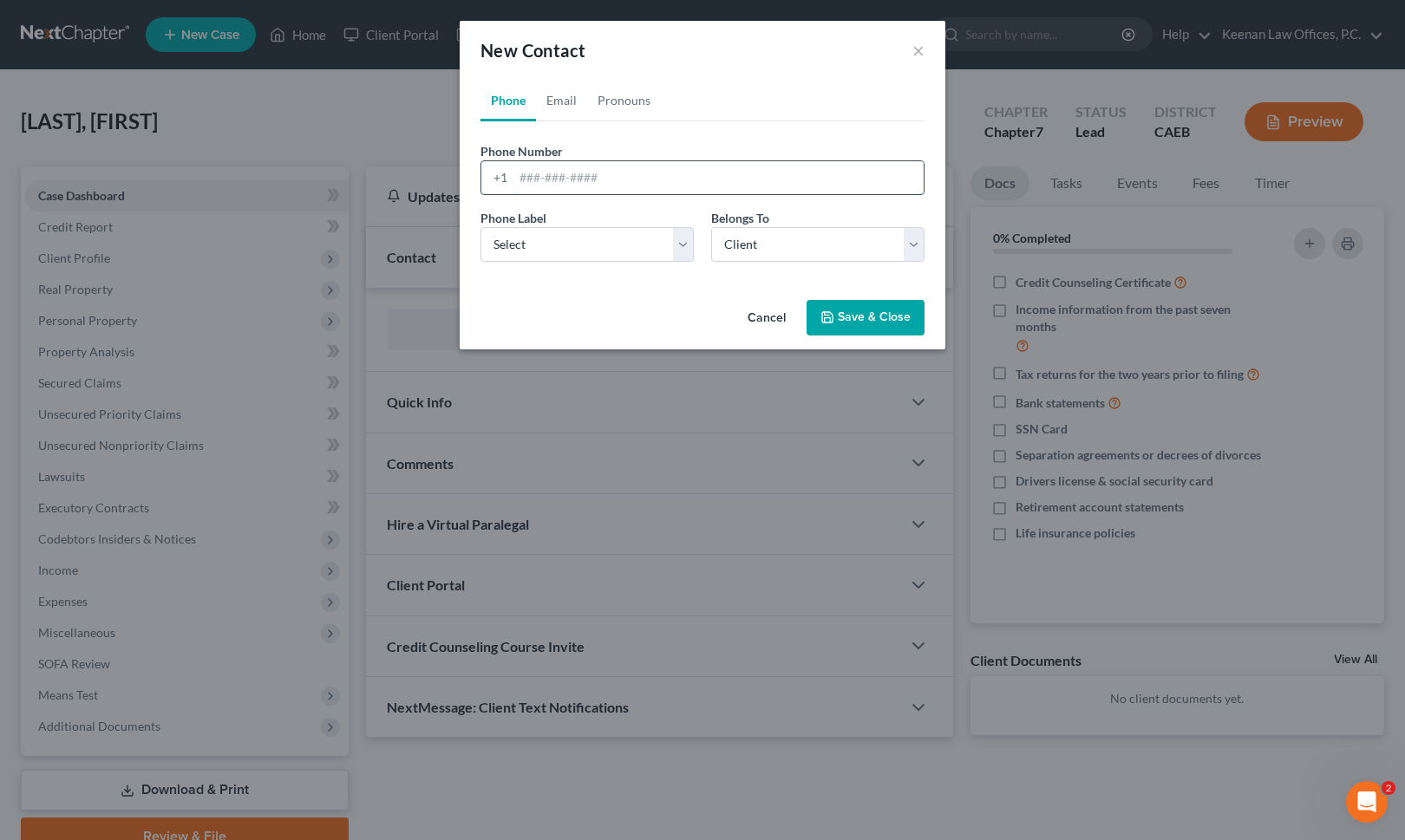 click at bounding box center [718, 178] 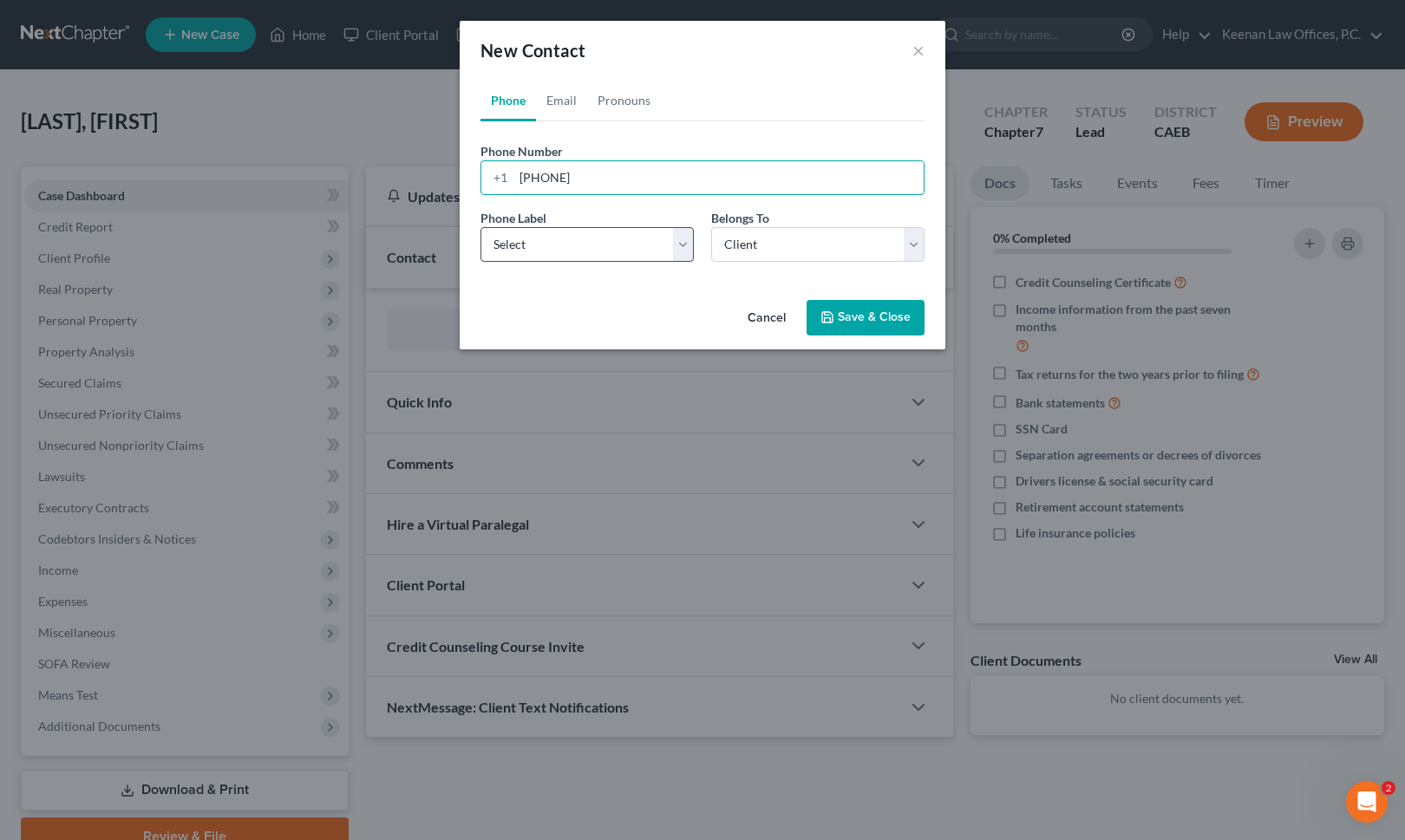 type on "7073665876" 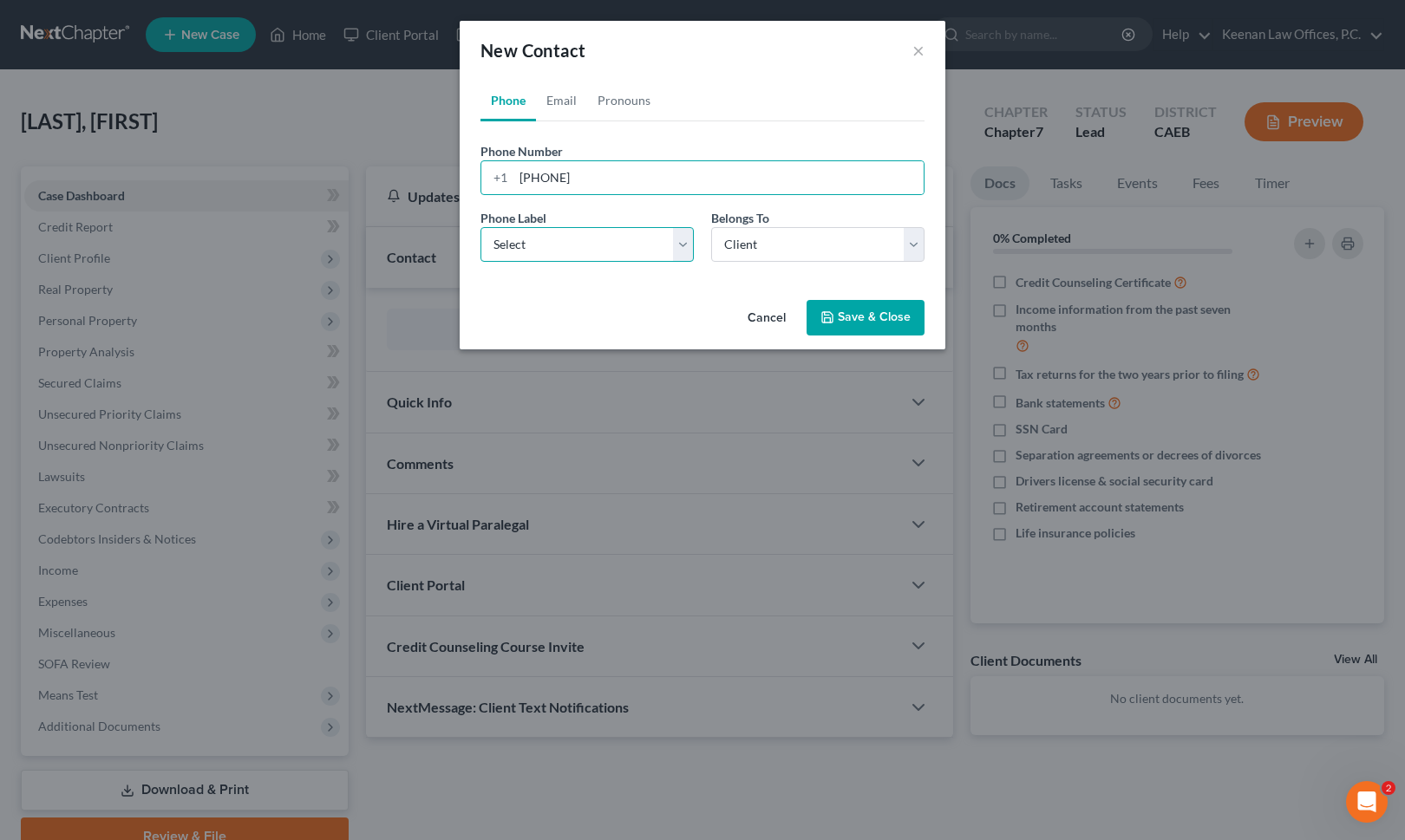 click on "Select Mobile Home Work Other" at bounding box center (587, 244) 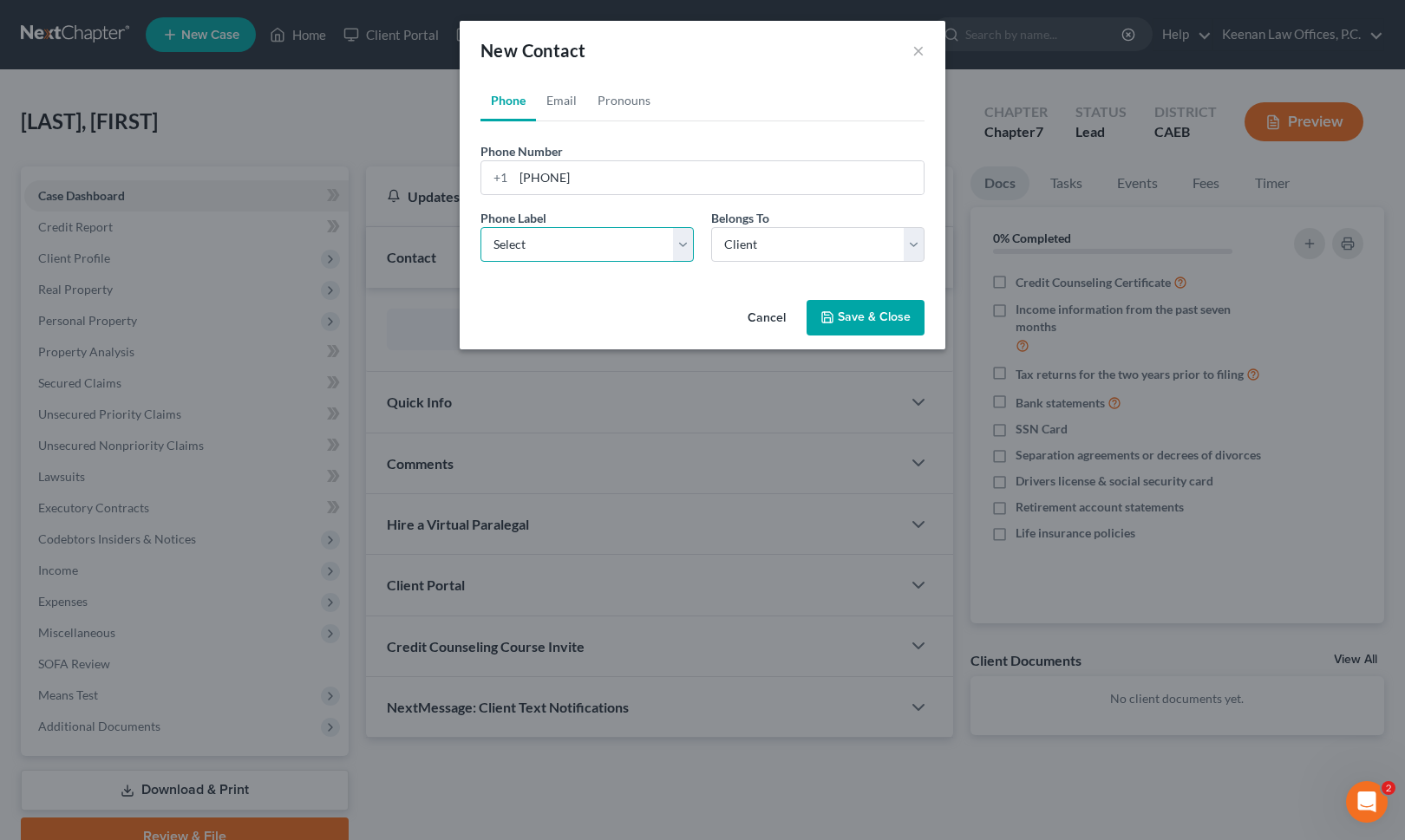 select on "0" 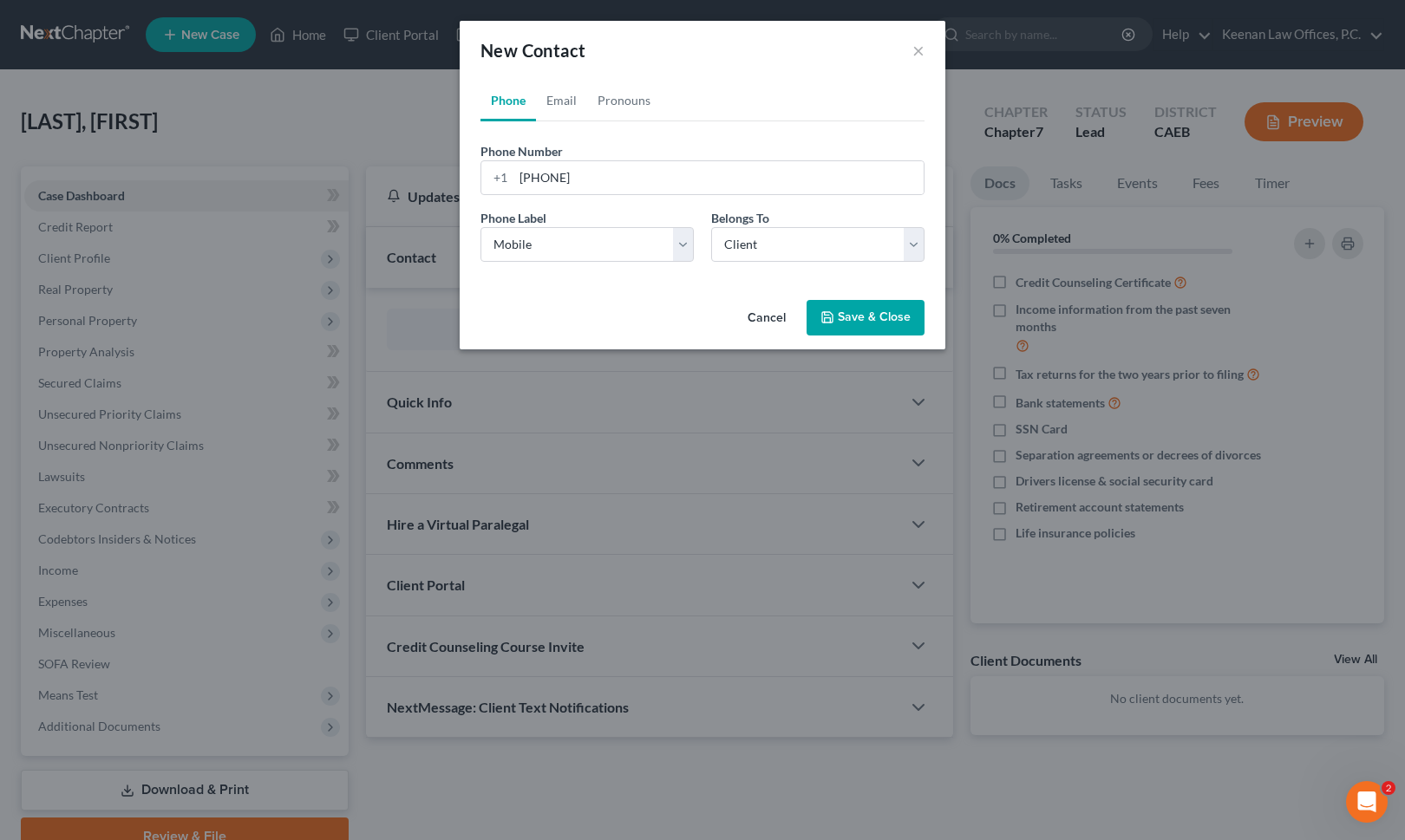 click on "Save & Close" at bounding box center (866, 318) 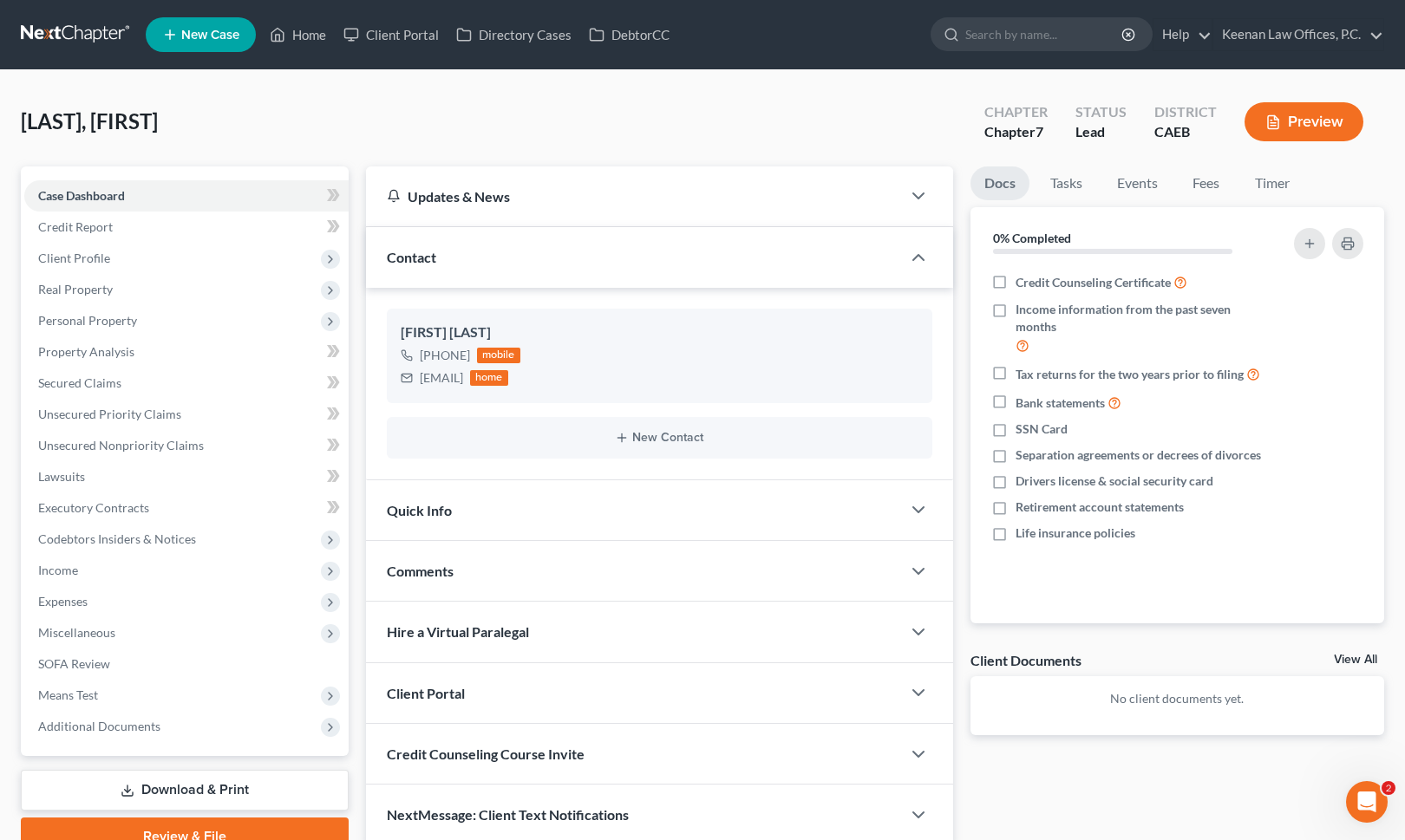 click on "Client Portal" at bounding box center [633, 693] 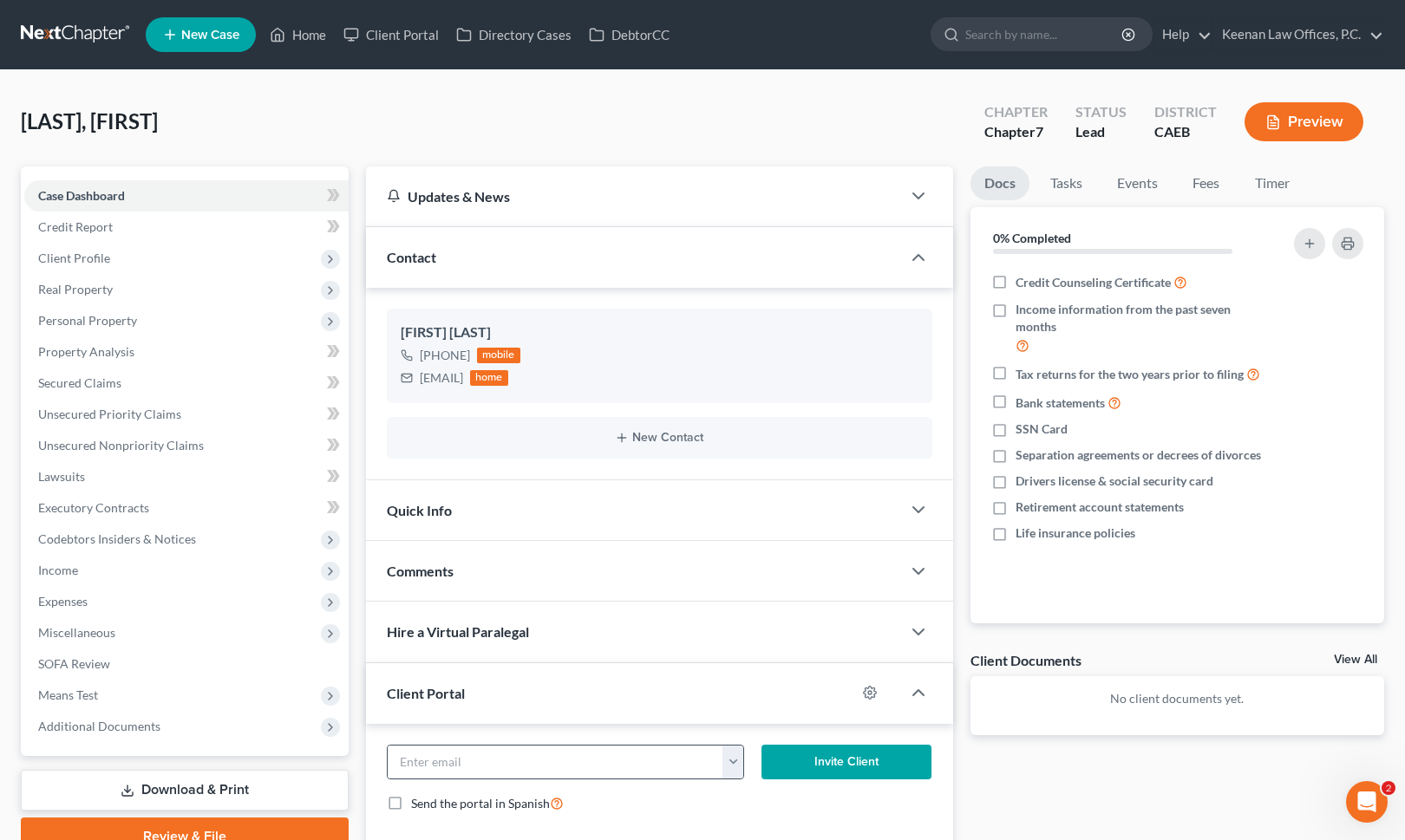 click at bounding box center [733, 762] 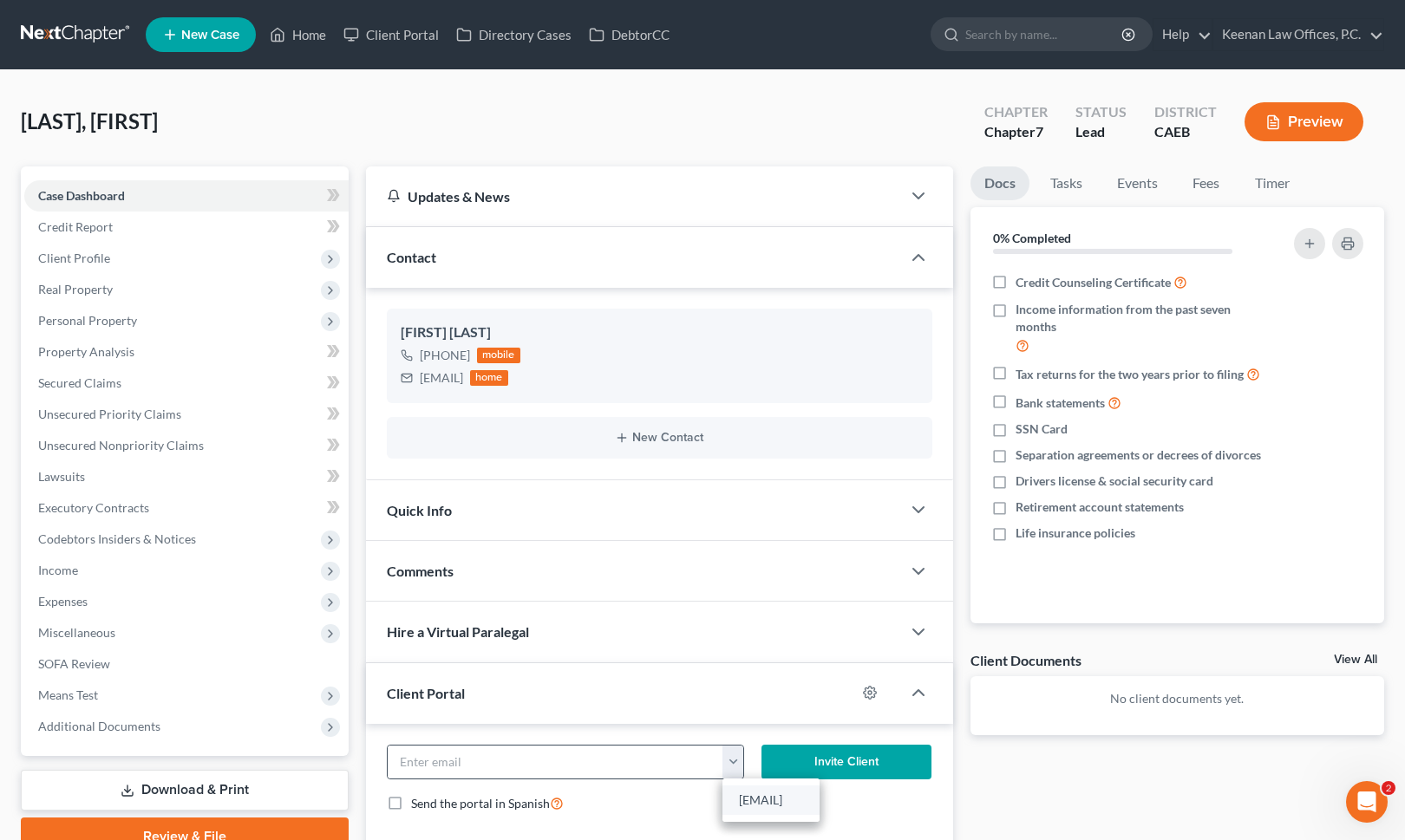 click on "jose126jose@gmail.com" at bounding box center [771, 800] 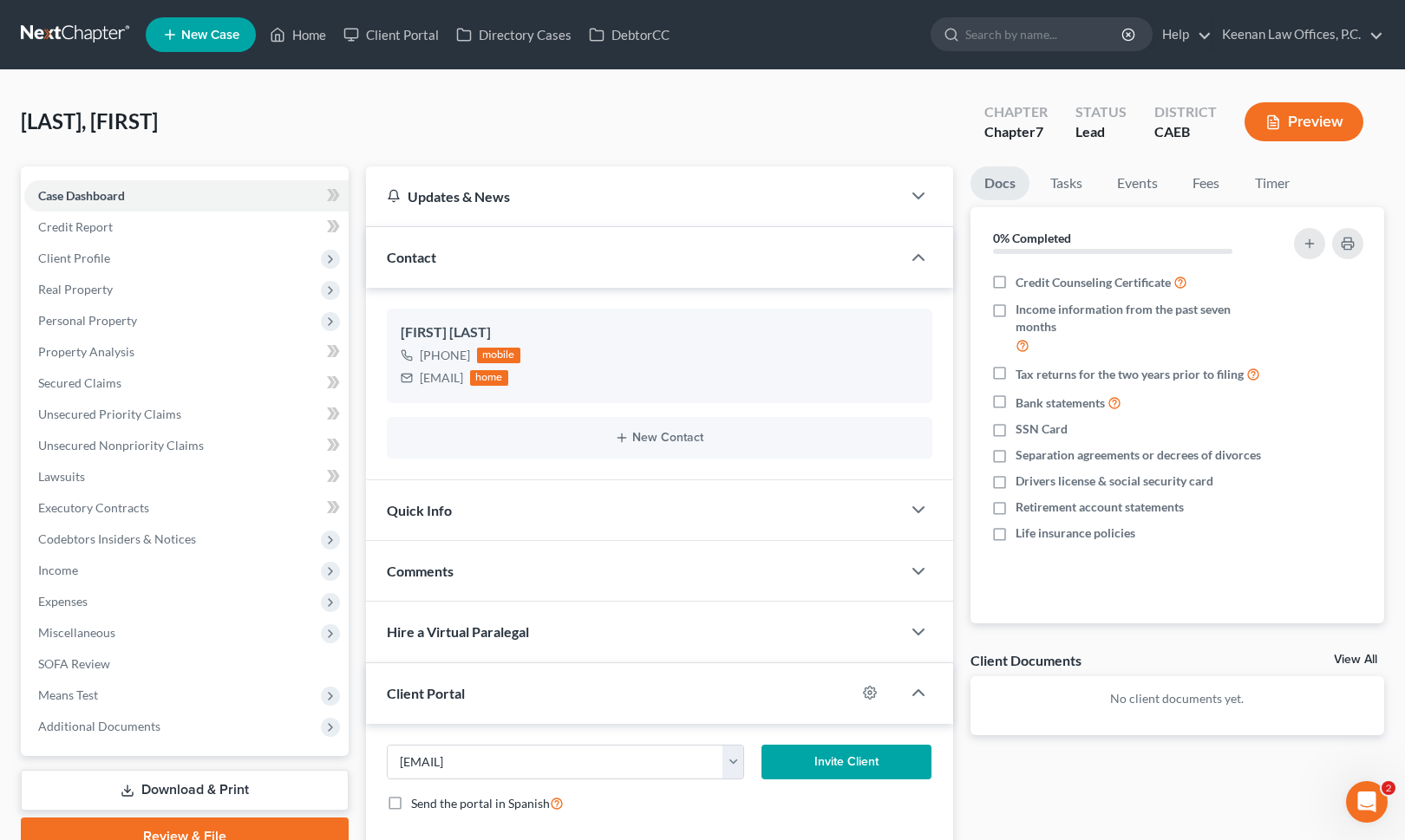 click on "Invite Client" at bounding box center (846, 762) 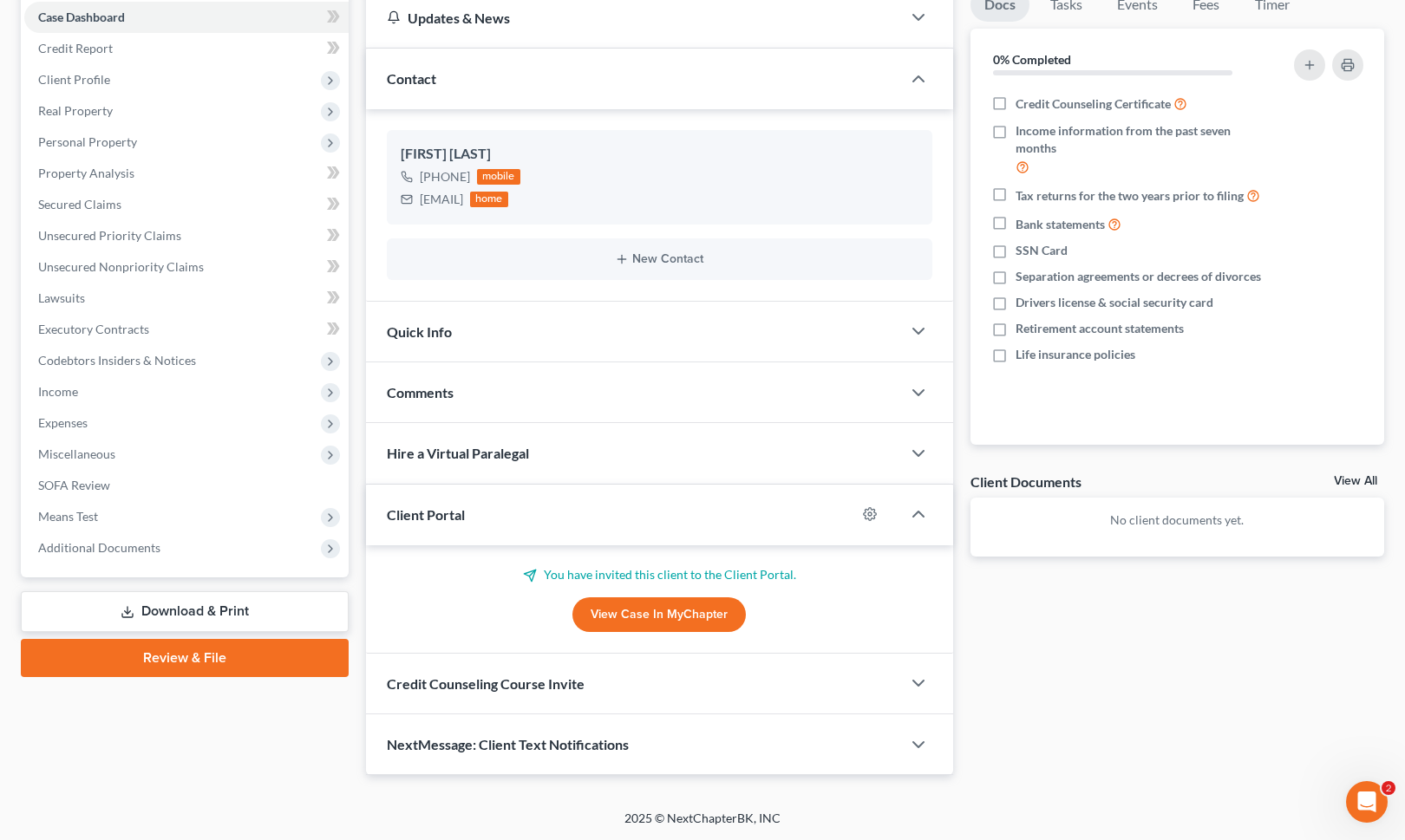click on "Credit Counseling Course Invite" at bounding box center (633, 683) 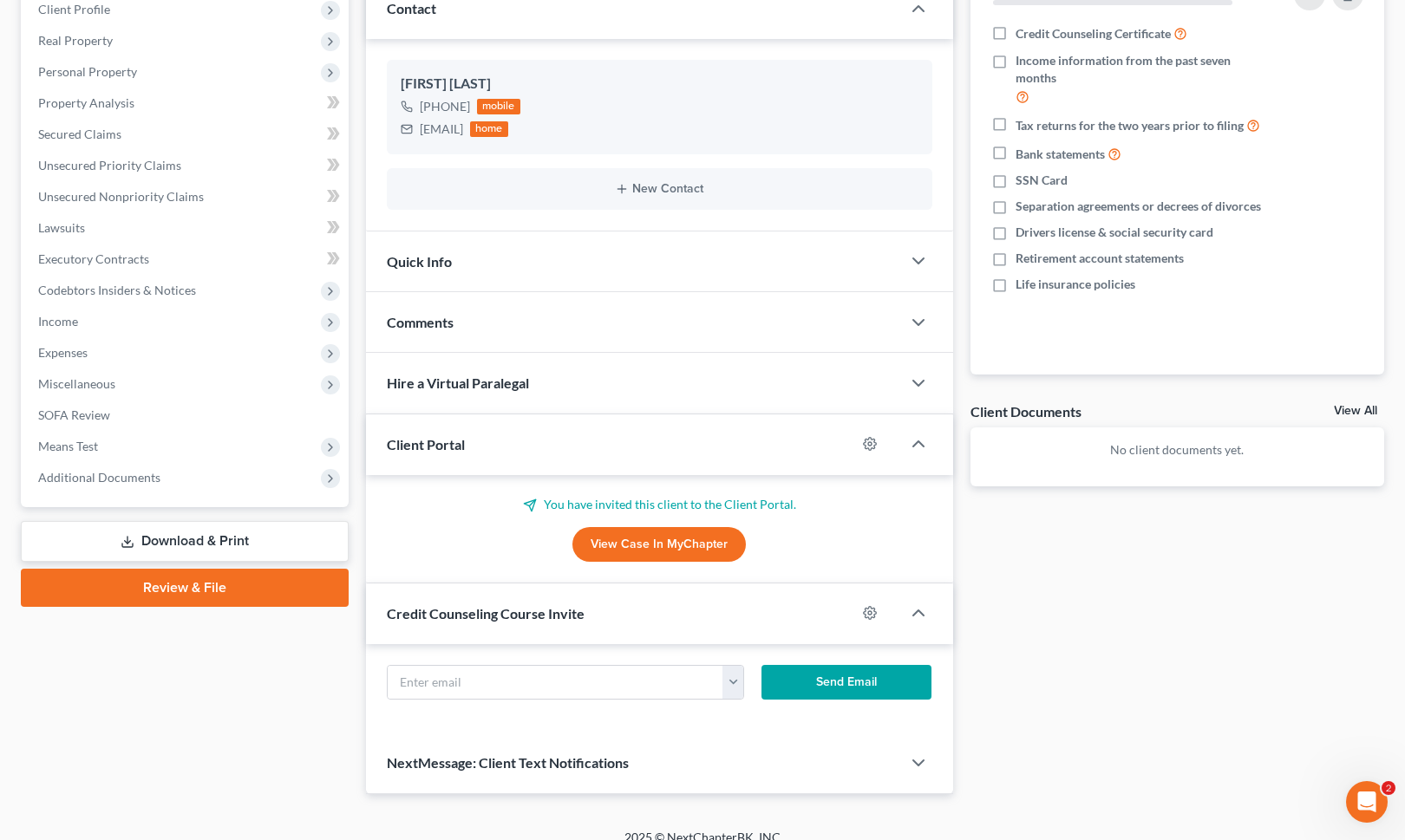 scroll, scrollTop: 262, scrollLeft: 0, axis: vertical 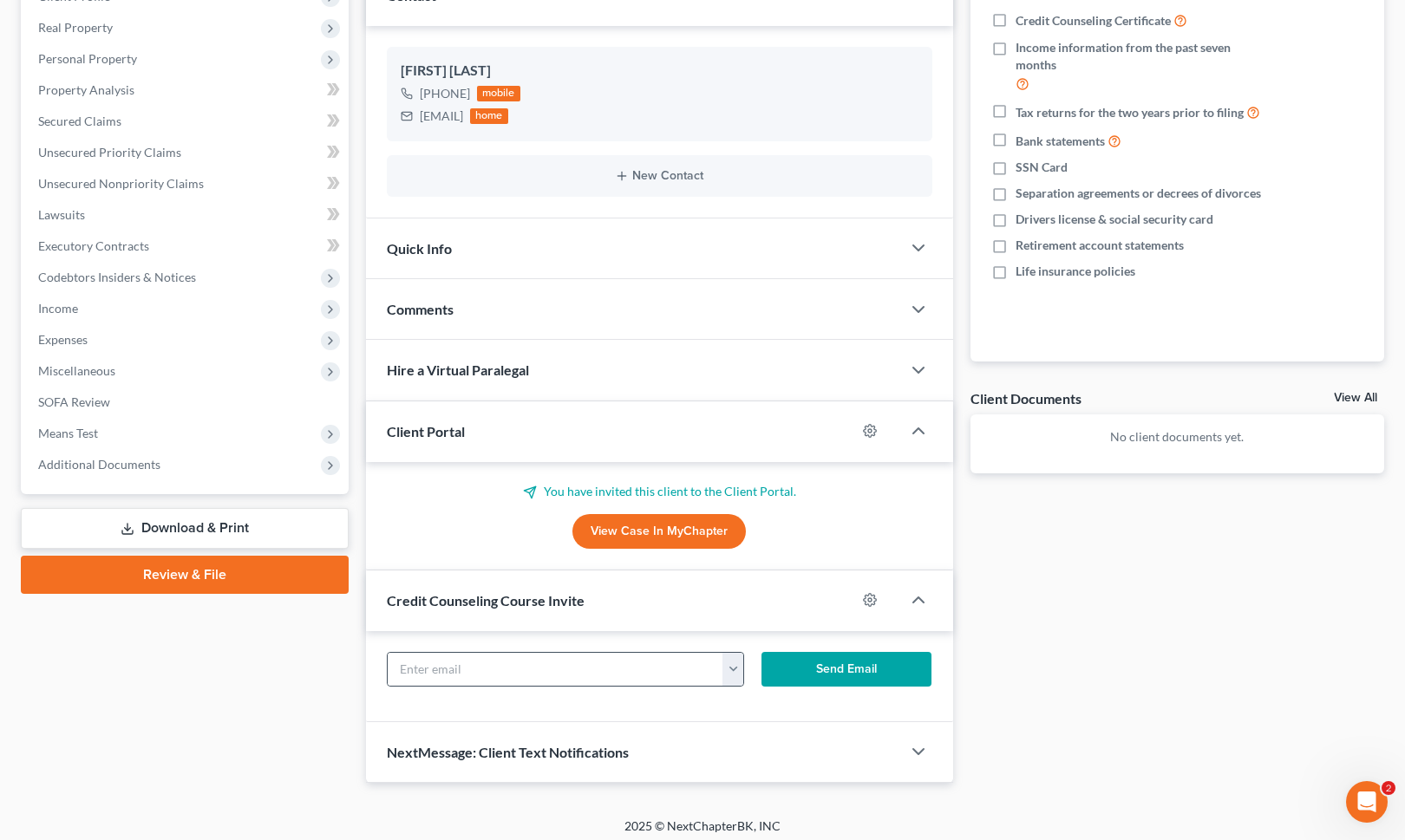 click at bounding box center [733, 669] 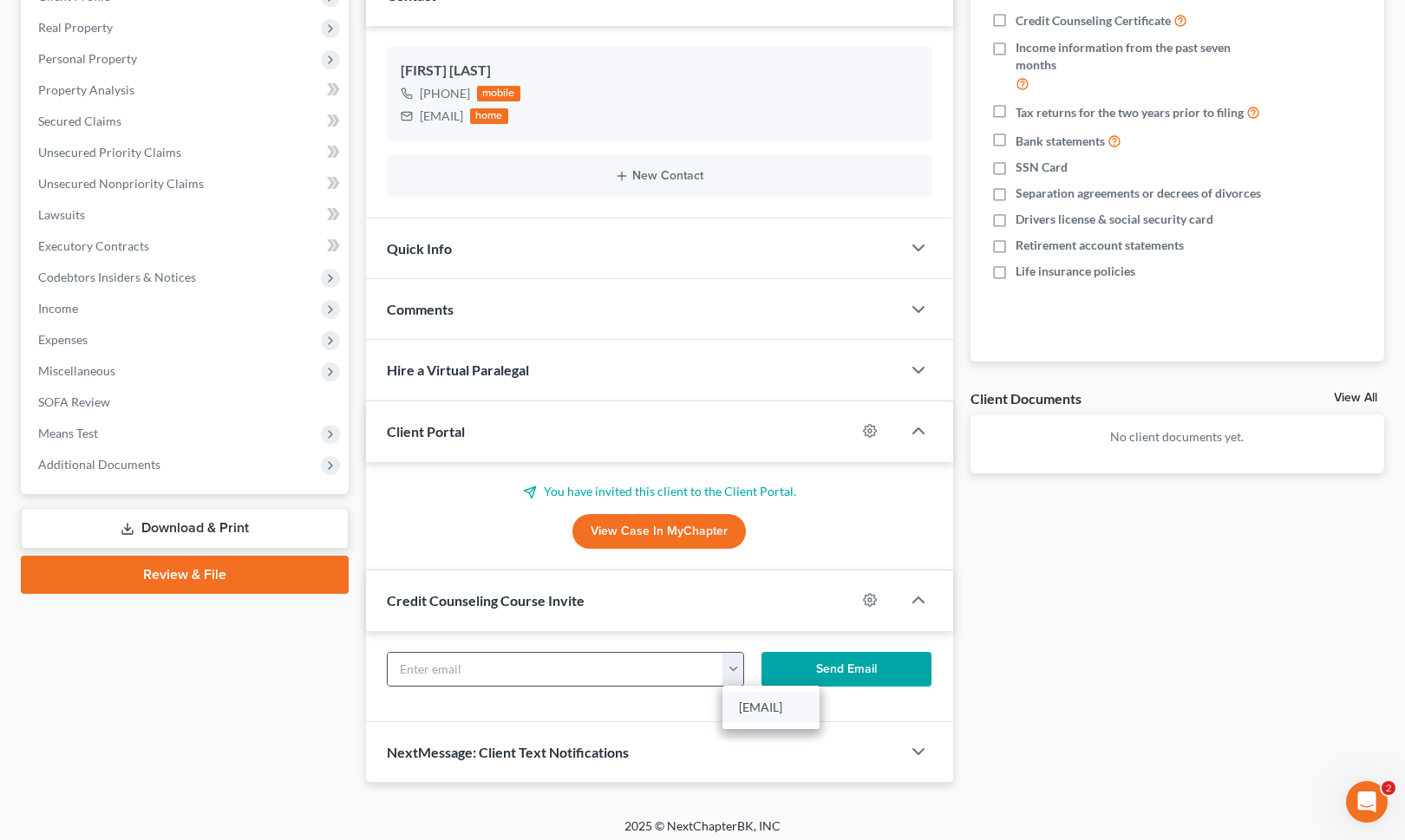 click on "jose126jose@gmail.com" at bounding box center [771, 707] 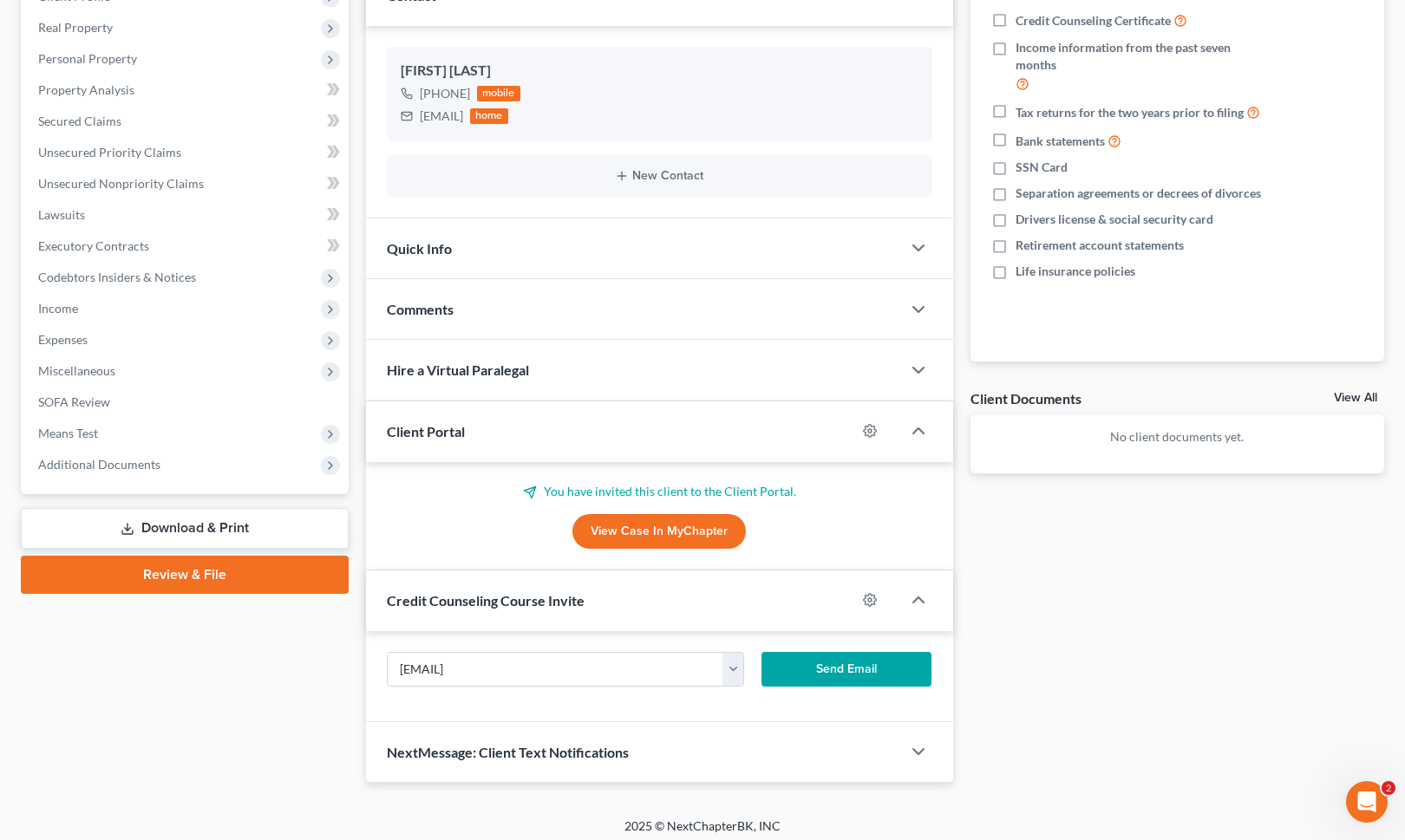 click on "Send Email" at bounding box center [846, 669] 